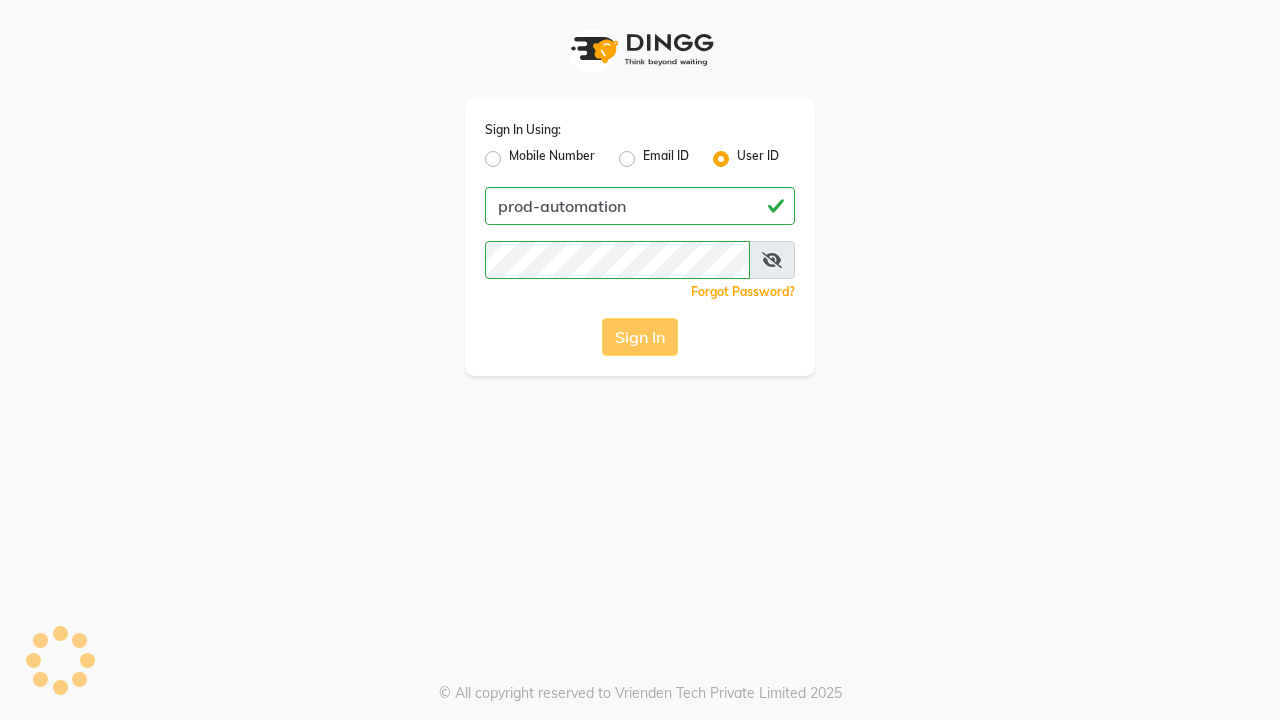 scroll, scrollTop: 0, scrollLeft: 0, axis: both 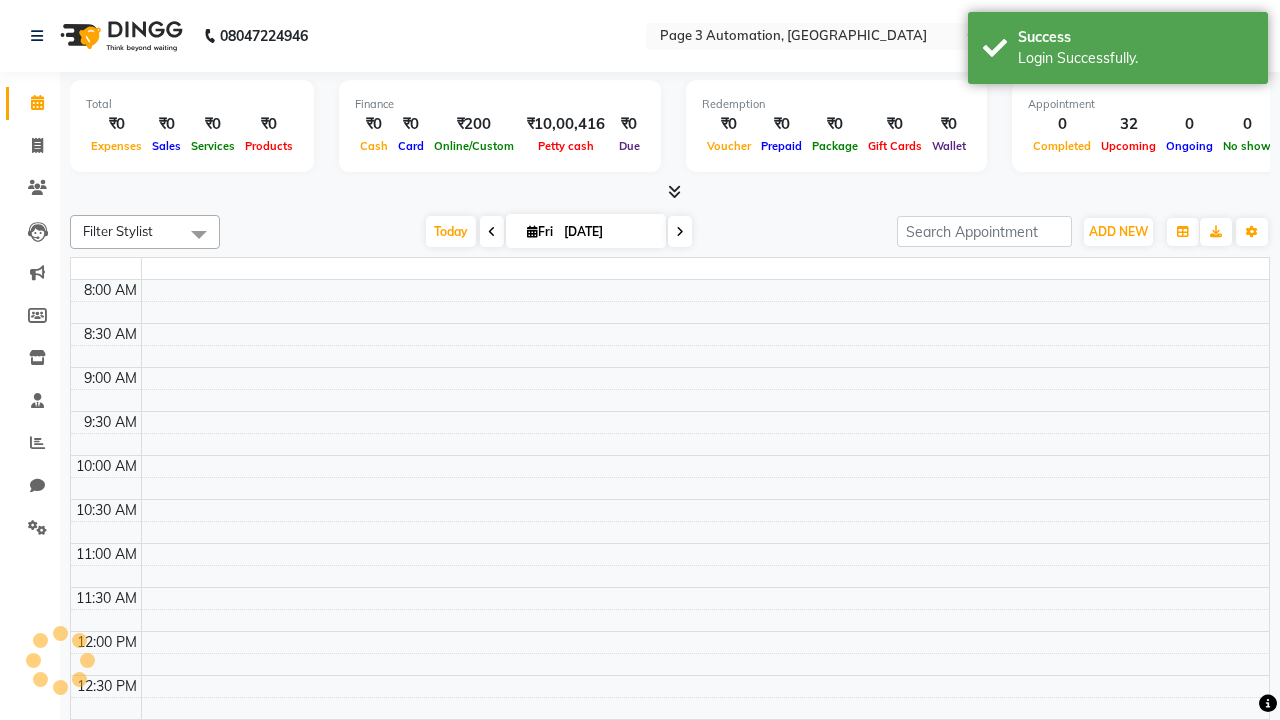 select on "en" 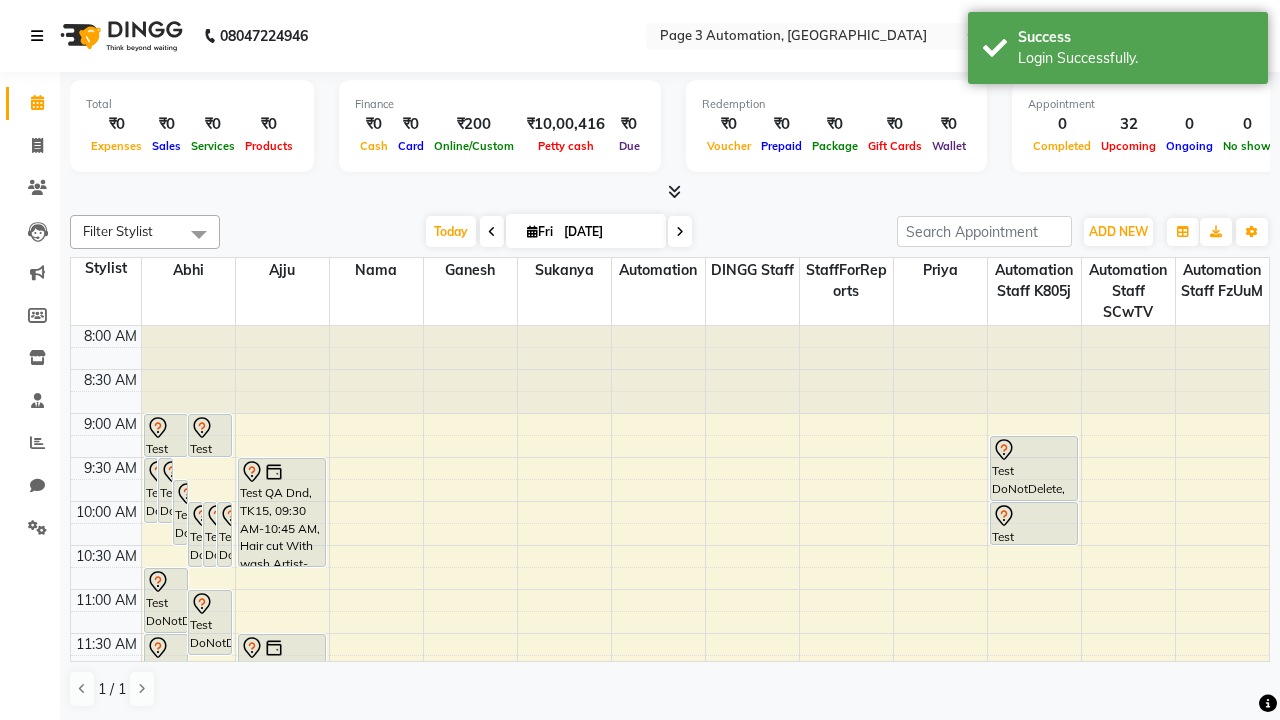 click at bounding box center (37, 36) 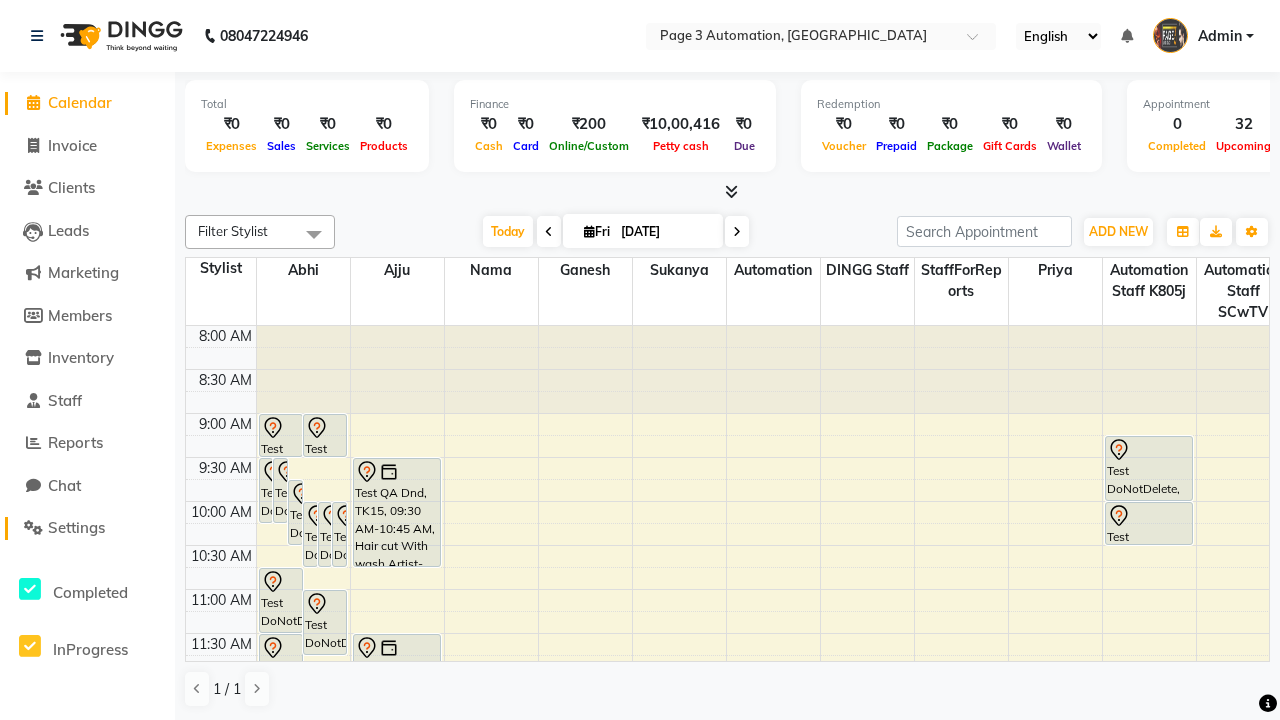 click on "Settings" 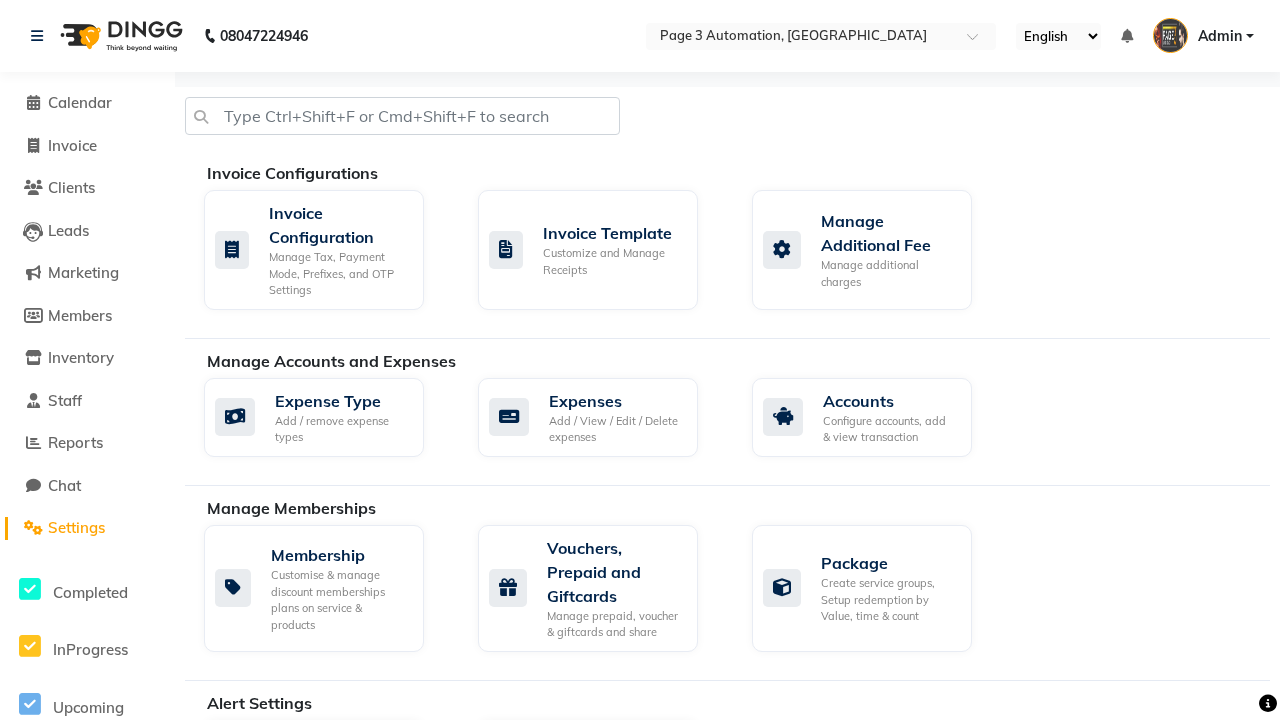 click on "Business Hours" 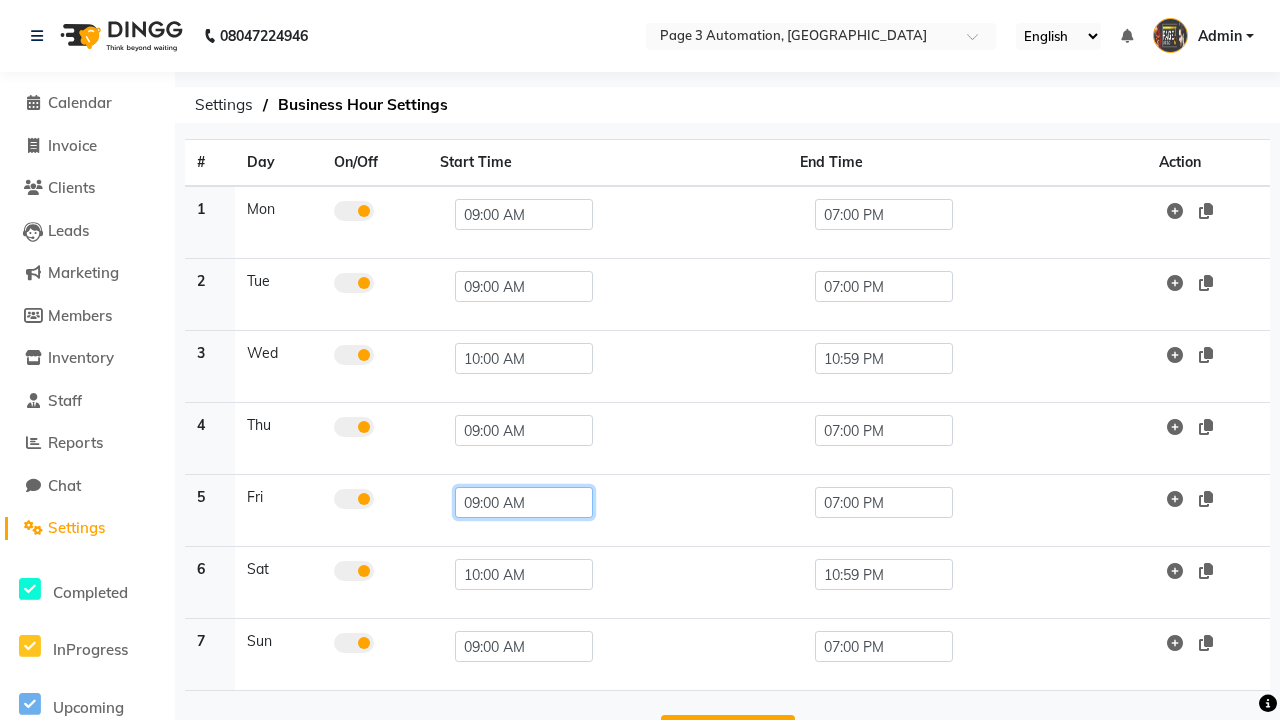 click on "09:00 AM" 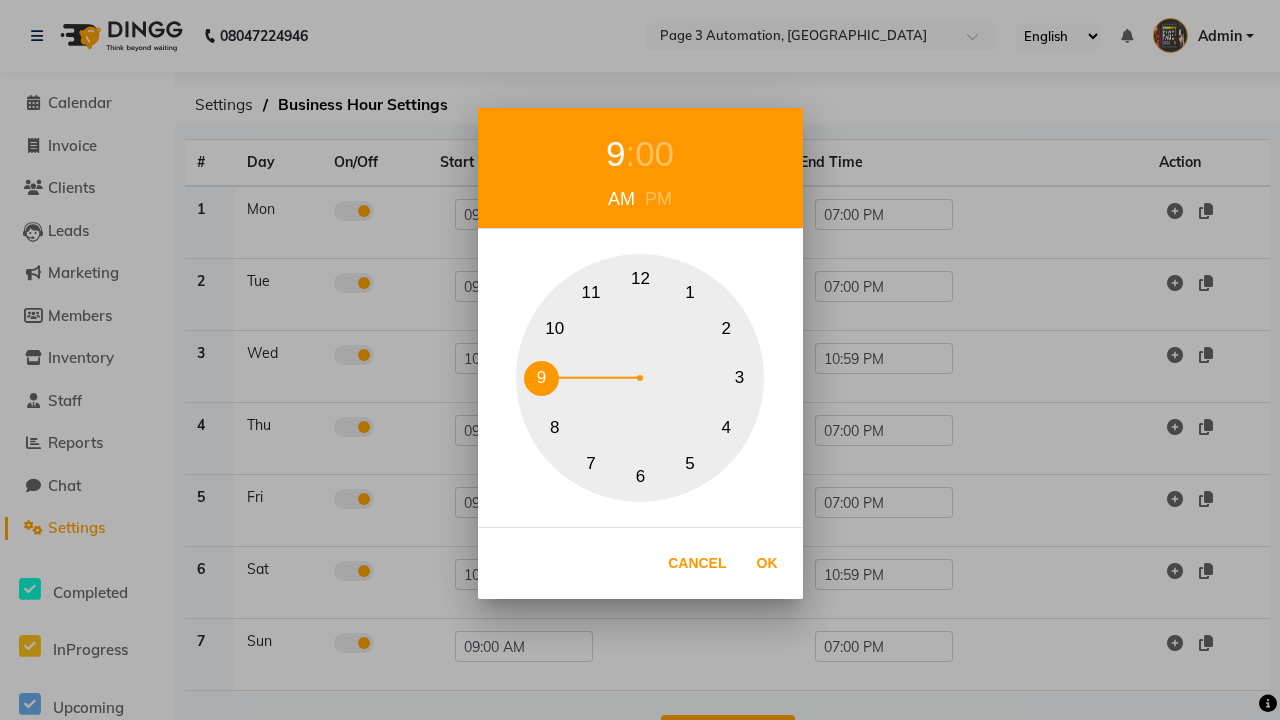 click on "10" at bounding box center [554, 328] 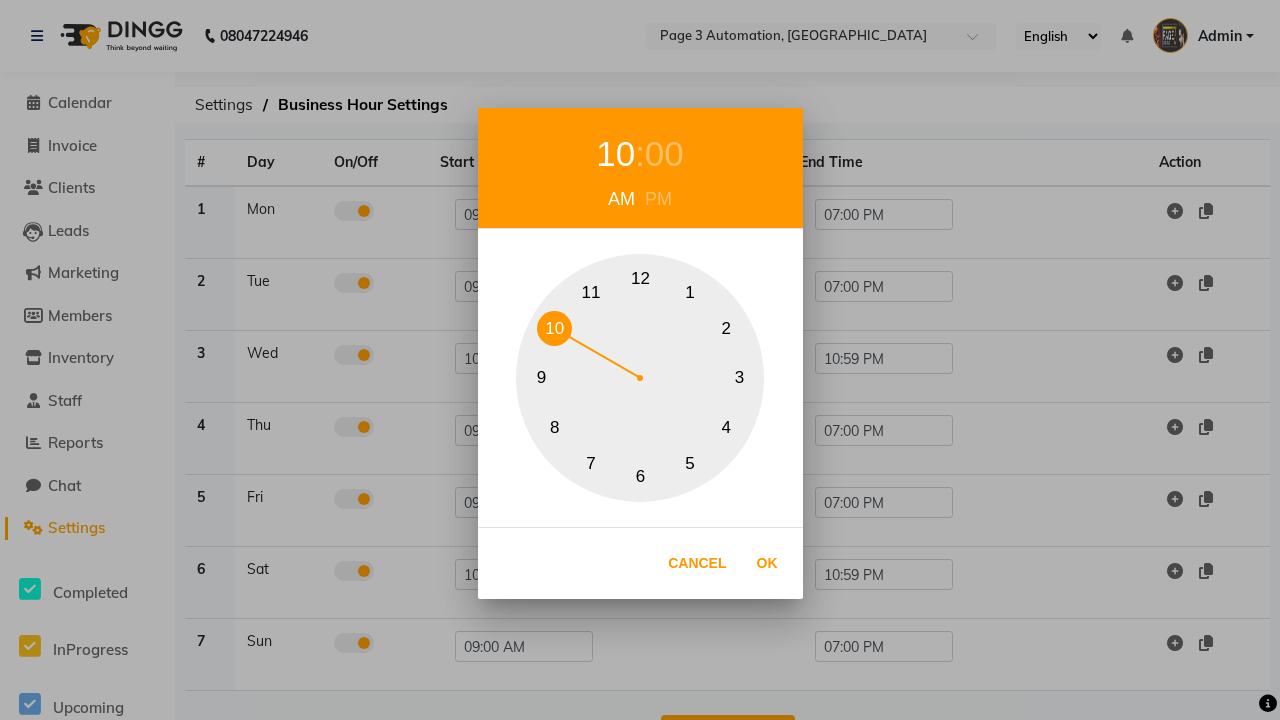 click on "00" at bounding box center [664, 154] 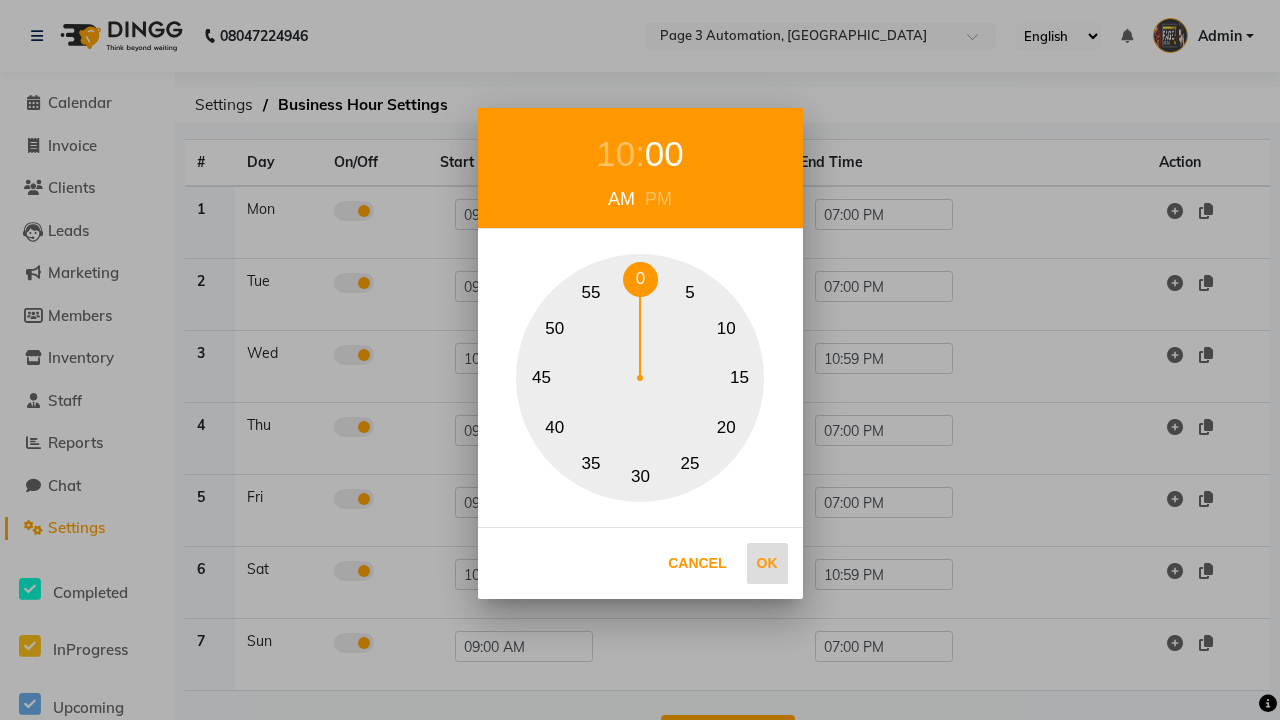 click on "0" at bounding box center [640, 279] 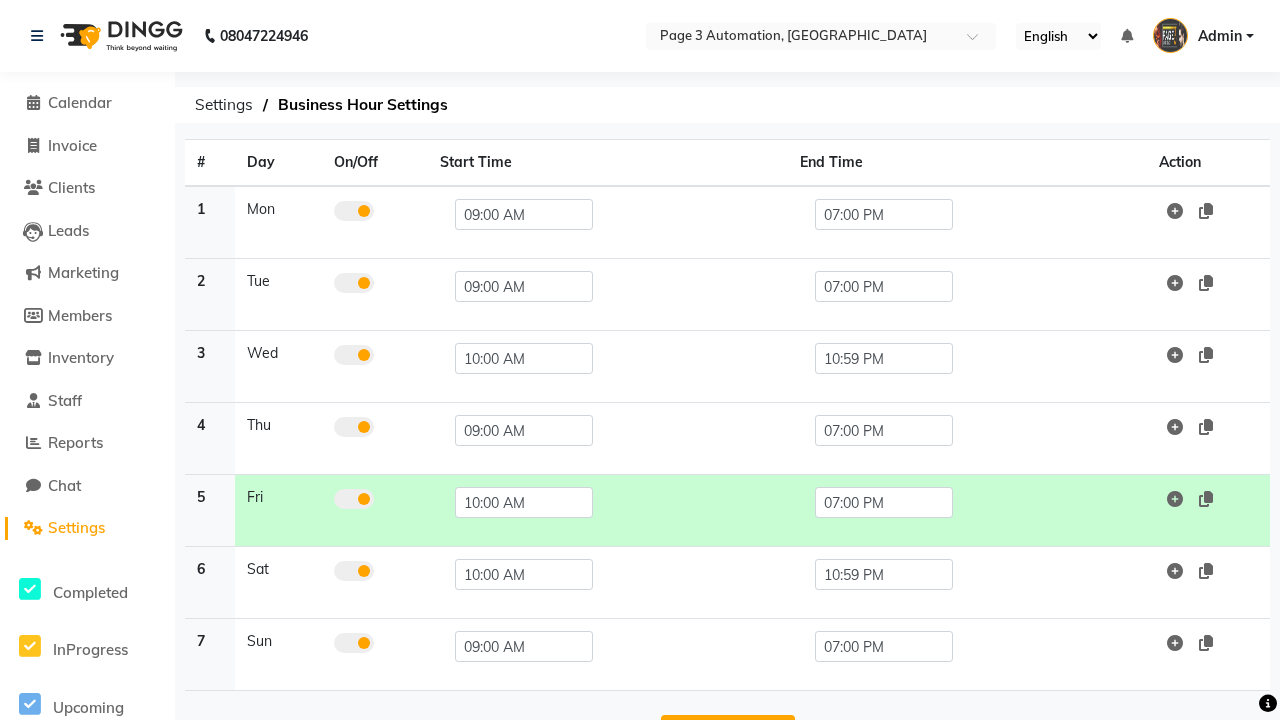 scroll, scrollTop: 63, scrollLeft: 0, axis: vertical 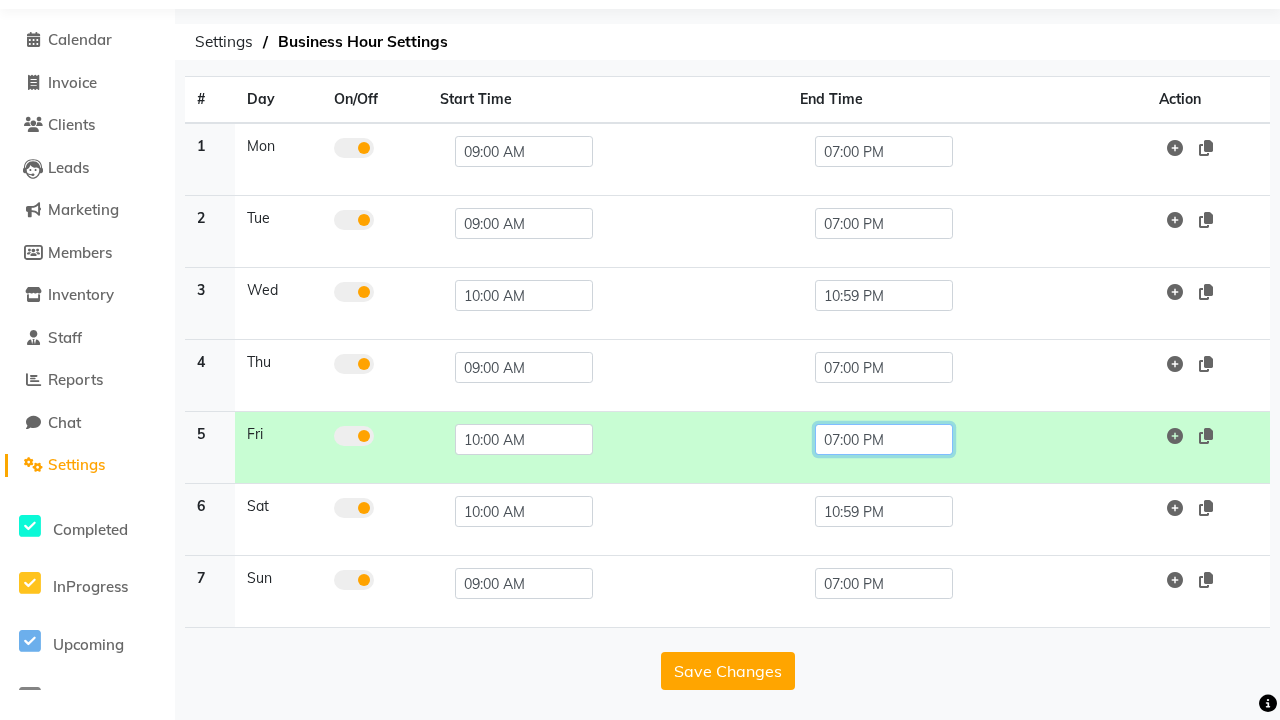 click on "07:00 PM" 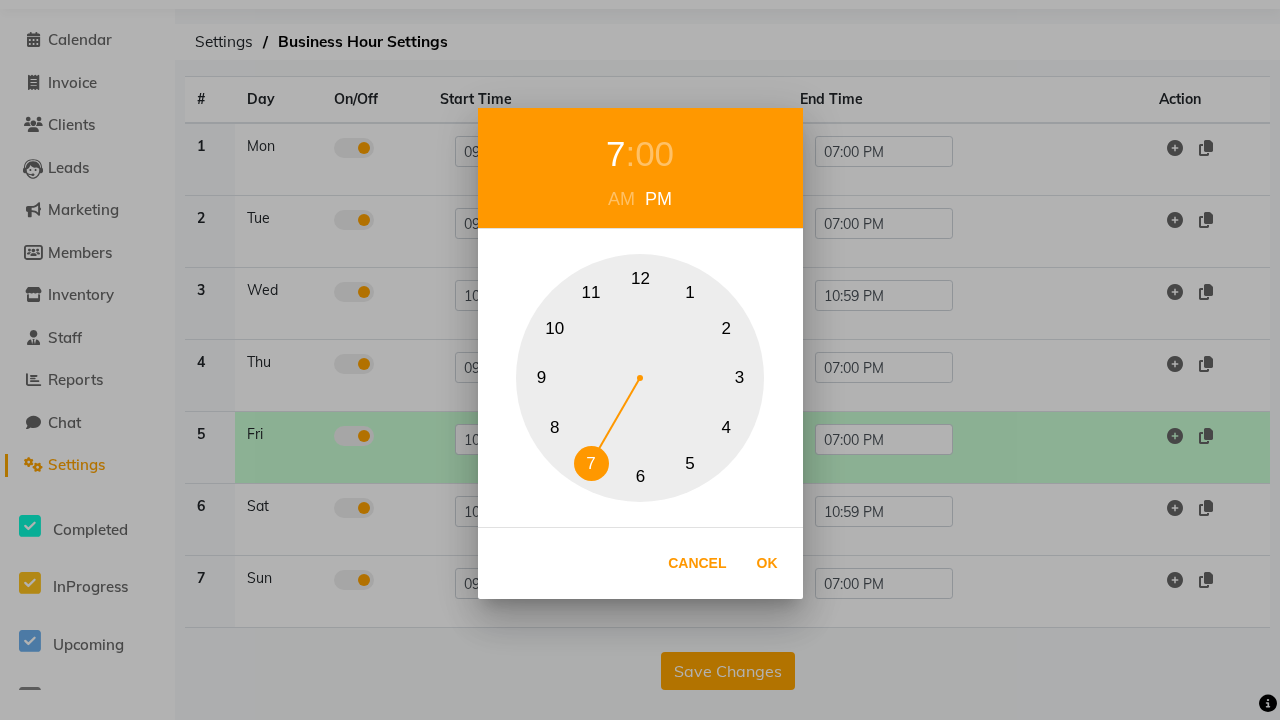 click on "10" at bounding box center [554, 328] 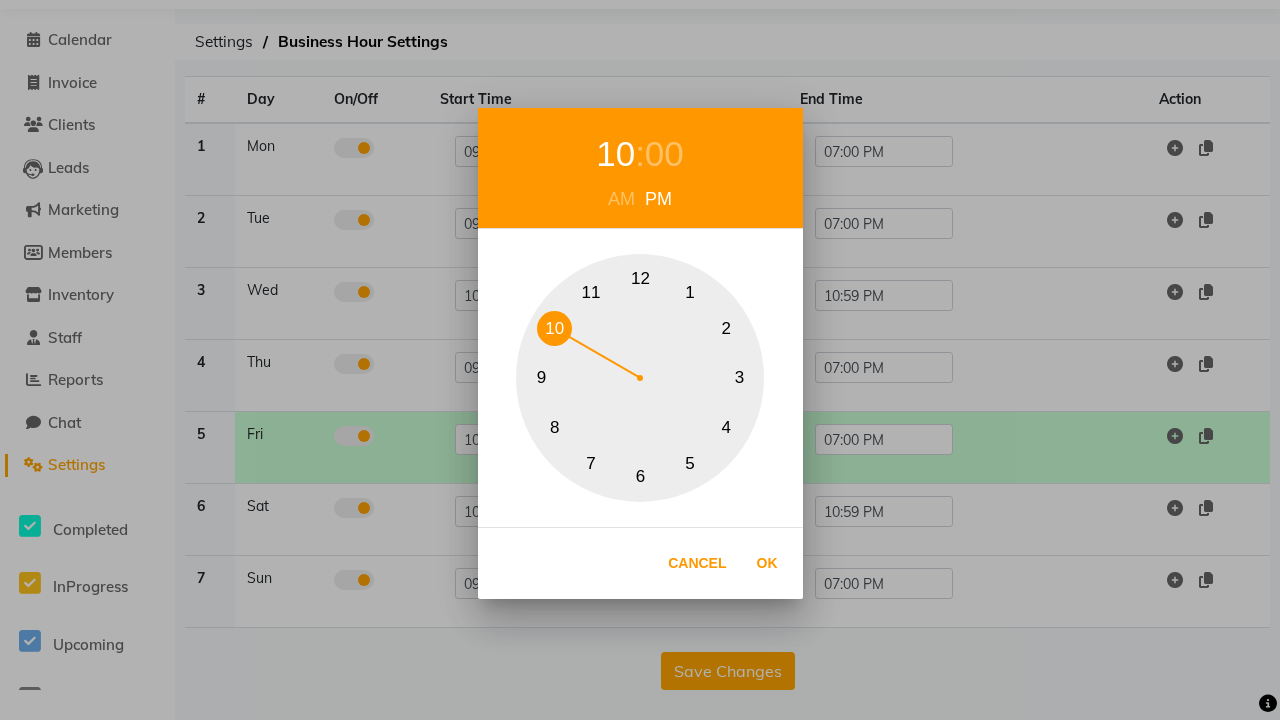 click on "00" at bounding box center [664, 154] 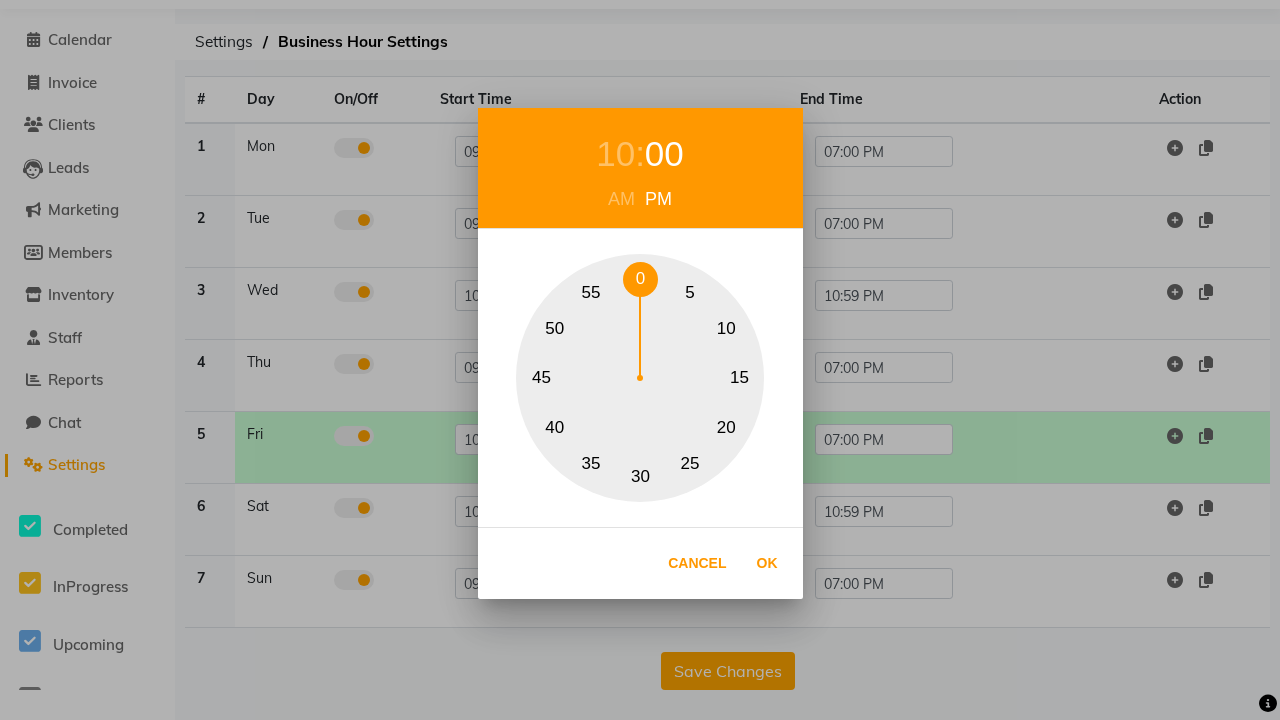 click on "0" at bounding box center [640, 279] 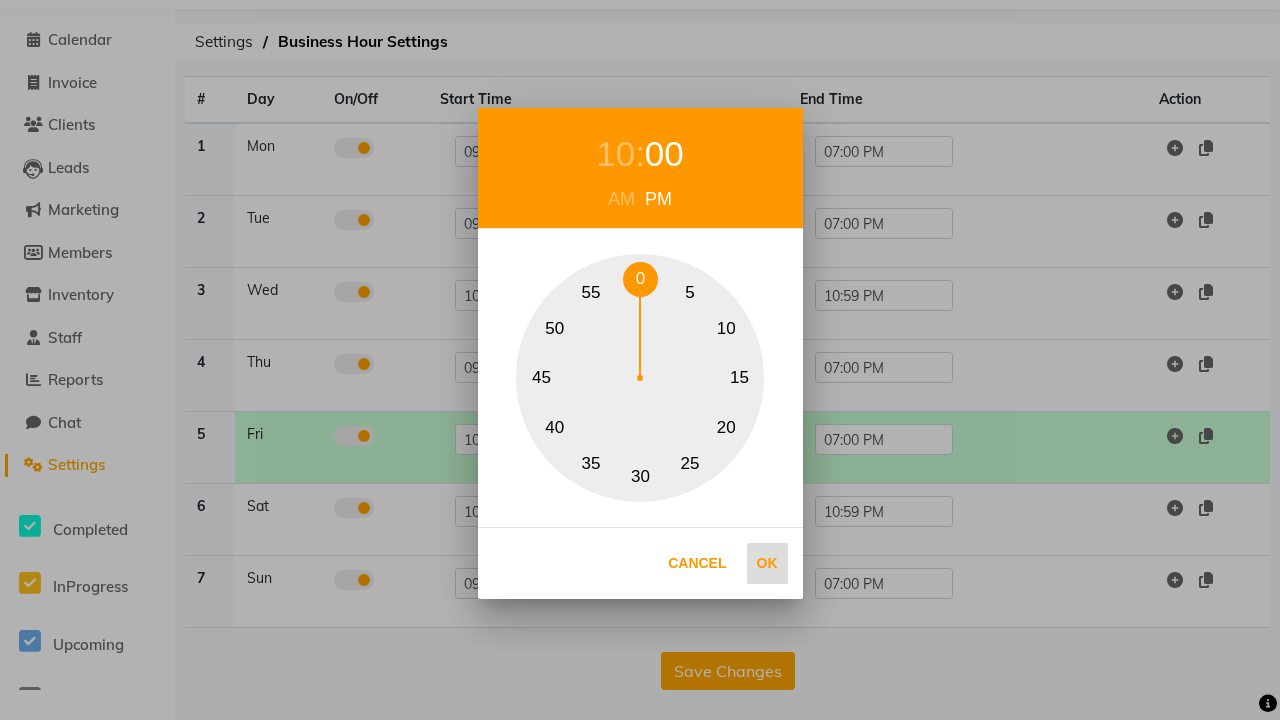 click on "Ok" at bounding box center [767, 563] 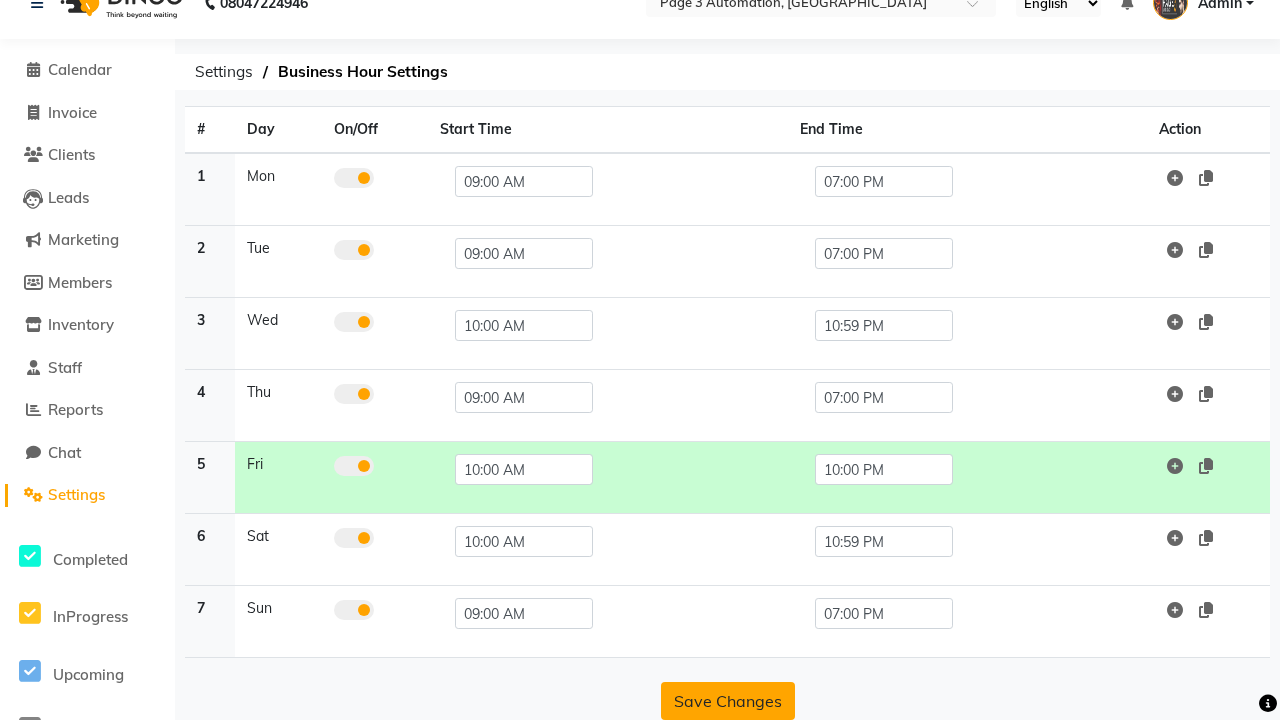 click on "Save Changes" 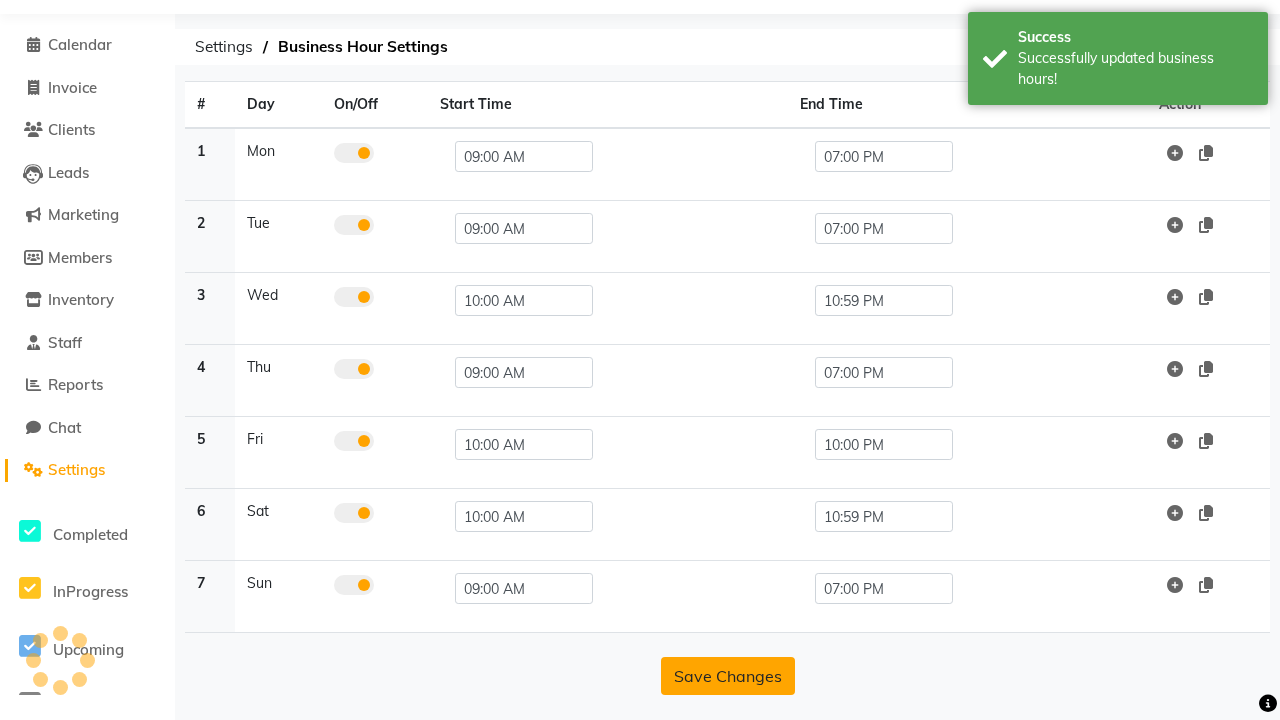 scroll, scrollTop: 63, scrollLeft: 0, axis: vertical 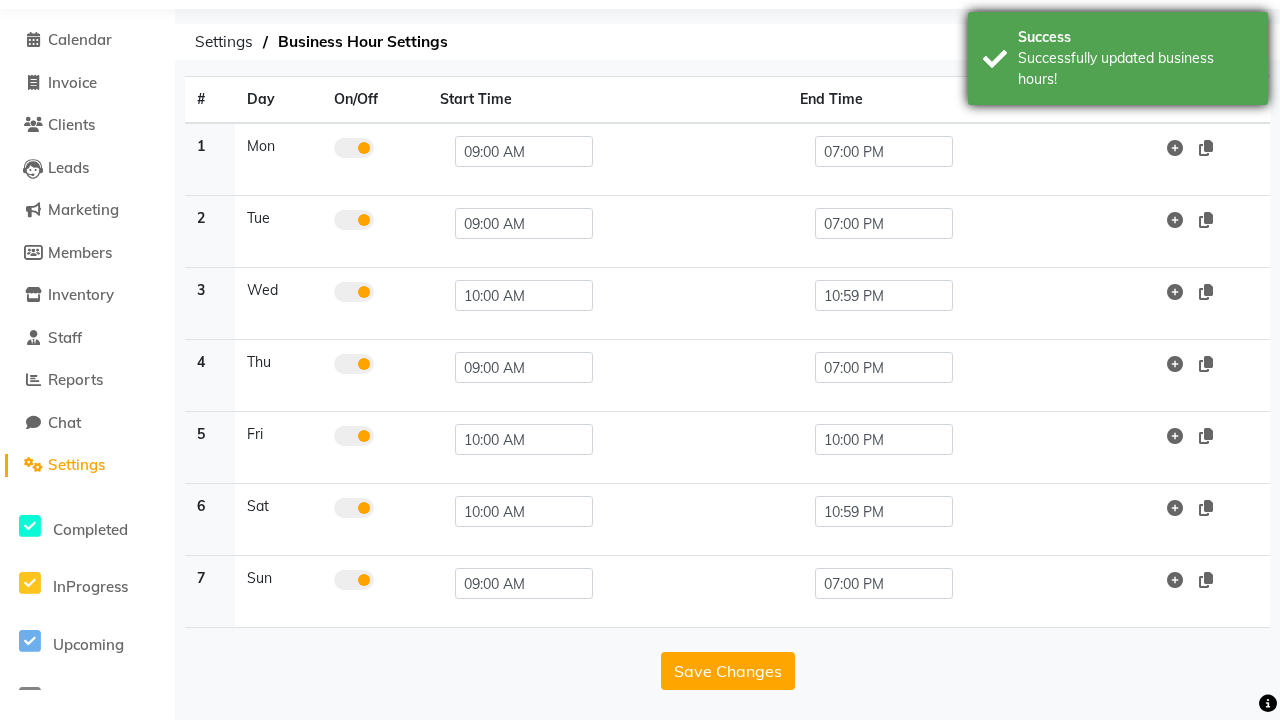 click on "Successfully updated business hours!" at bounding box center (1135, 69) 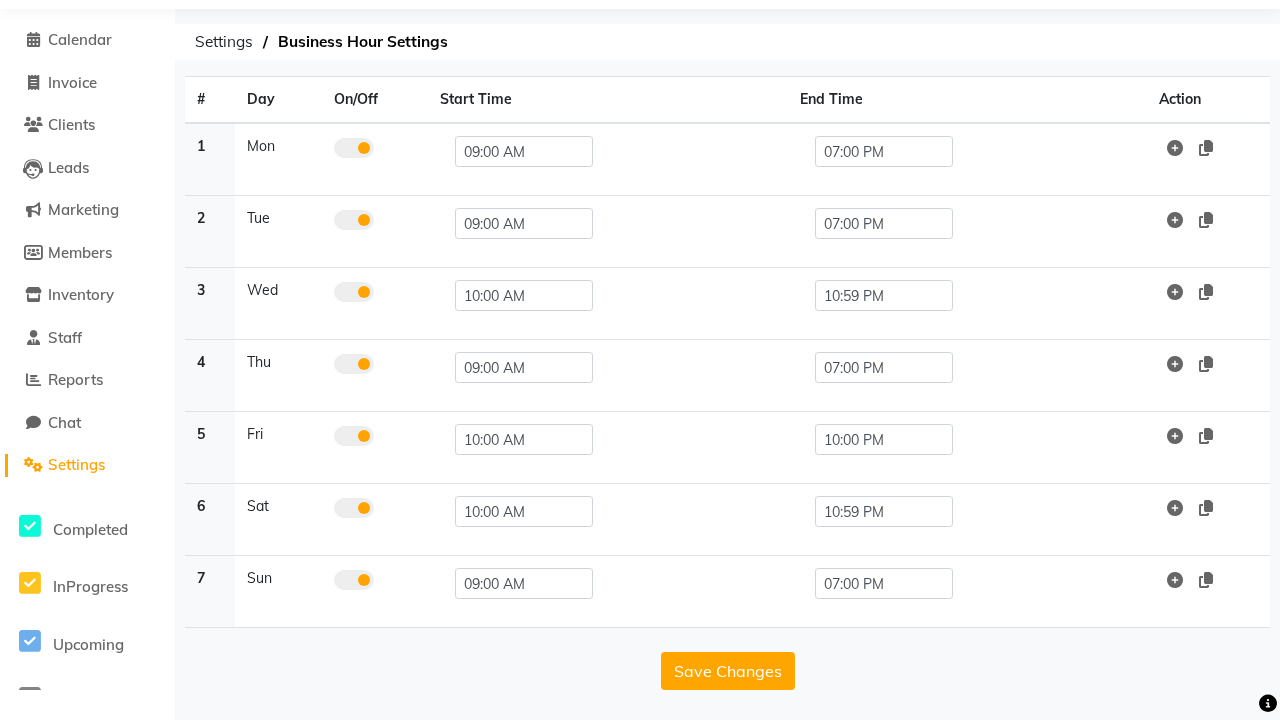 click at bounding box center (37, -27) 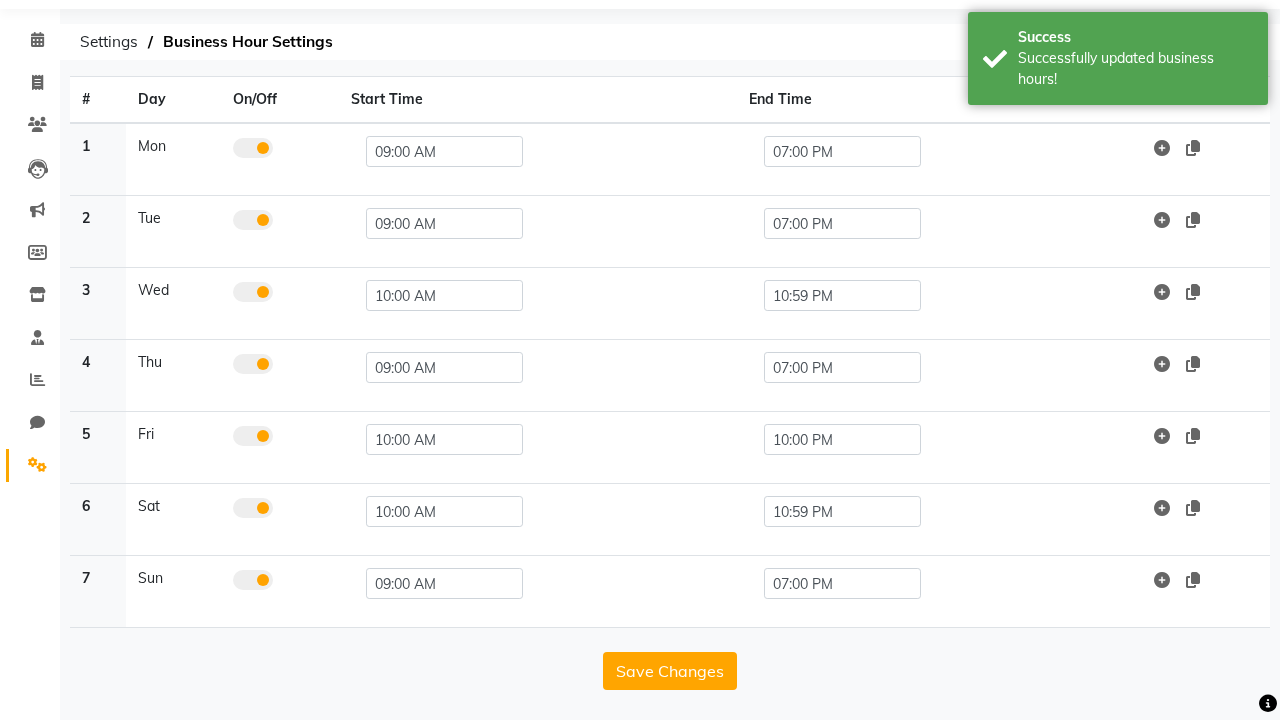 scroll, scrollTop: 8, scrollLeft: 0, axis: vertical 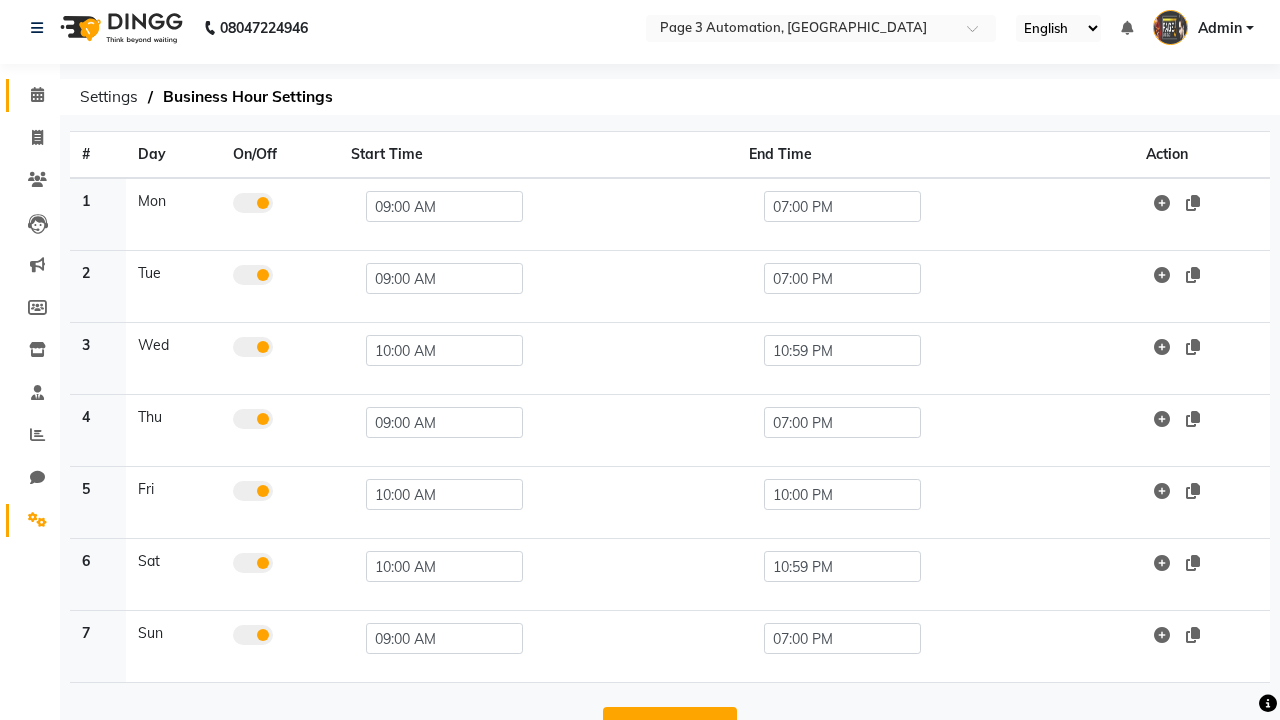 click 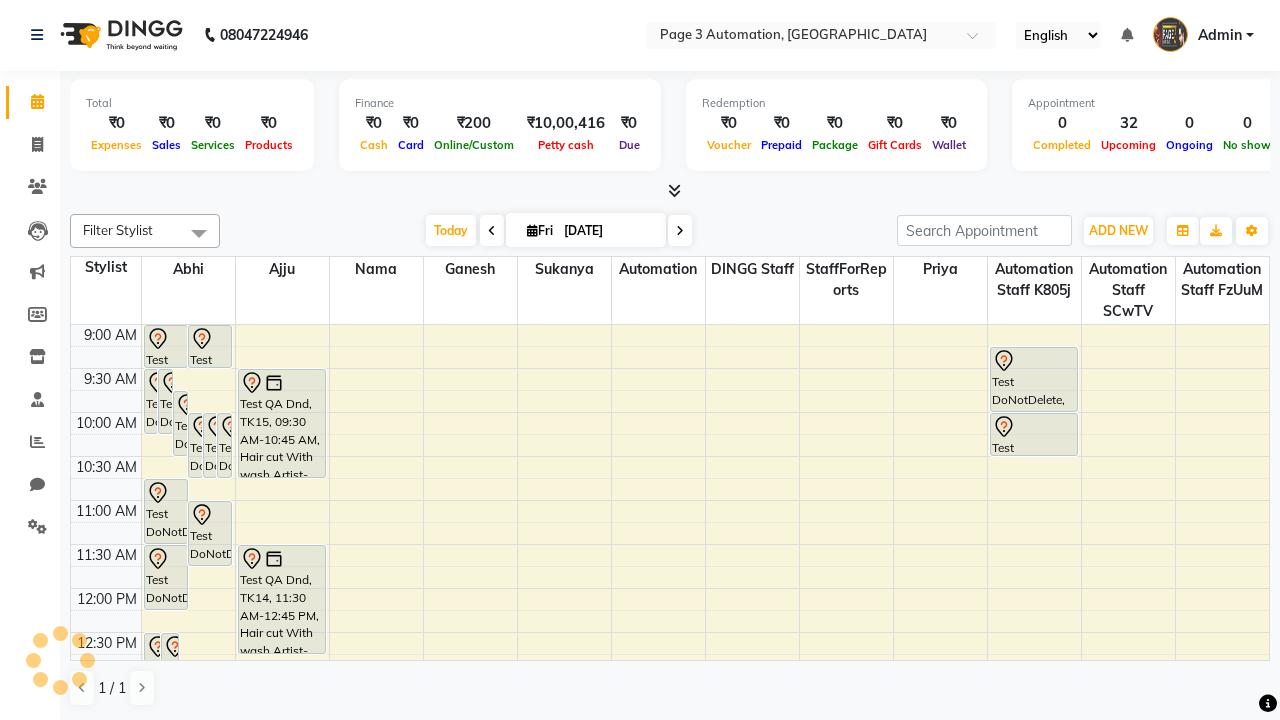 scroll, scrollTop: 0, scrollLeft: 0, axis: both 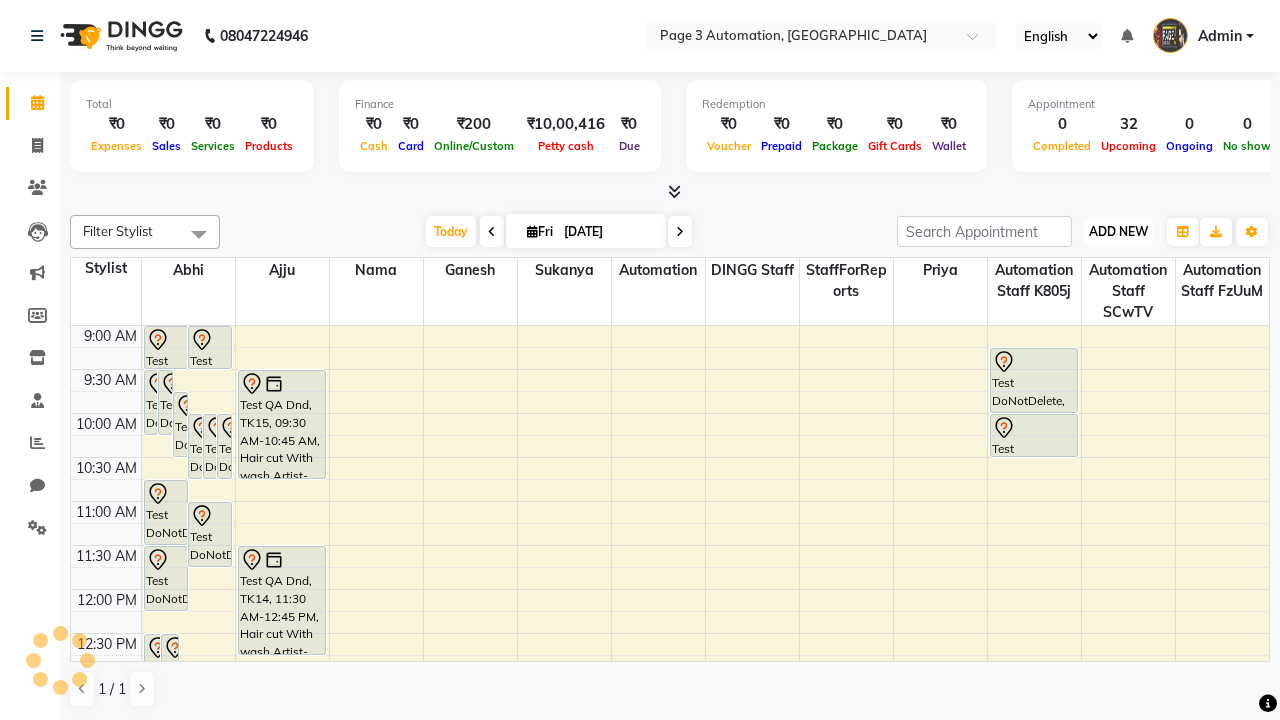 click on "ADD NEW" at bounding box center (1118, 231) 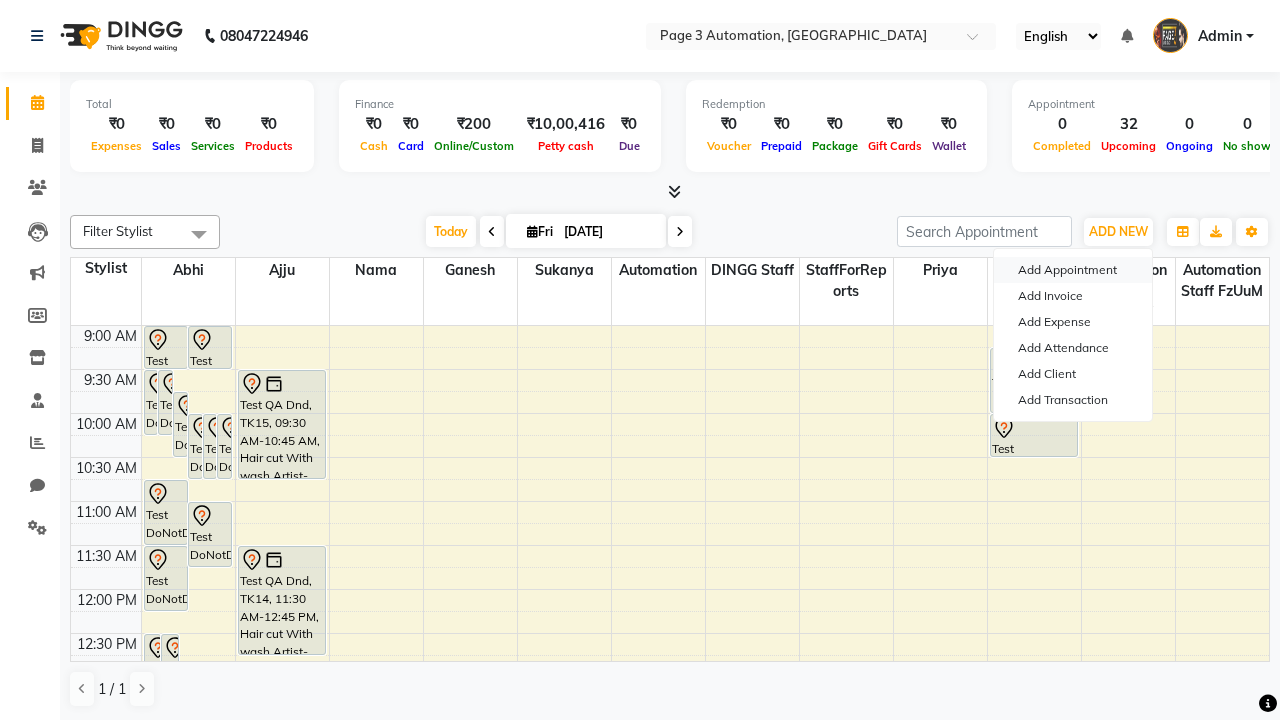 click on "Add Appointment" at bounding box center (1073, 270) 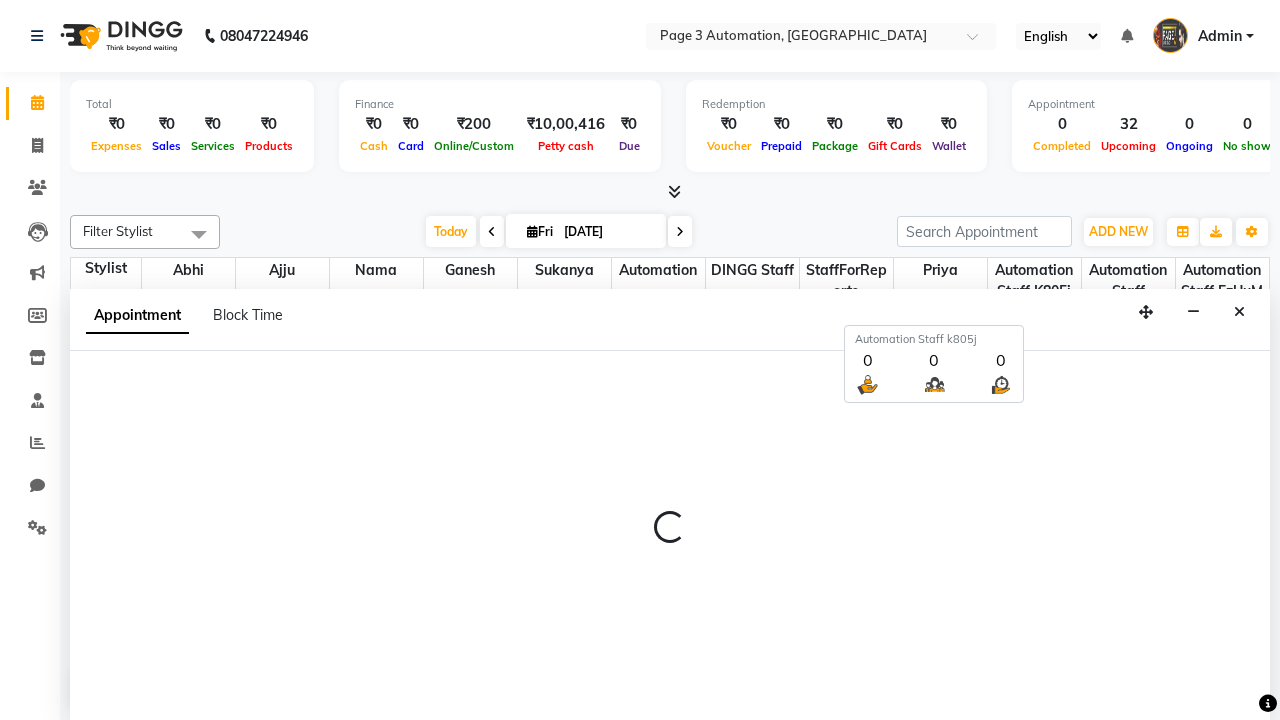 scroll, scrollTop: 1, scrollLeft: 0, axis: vertical 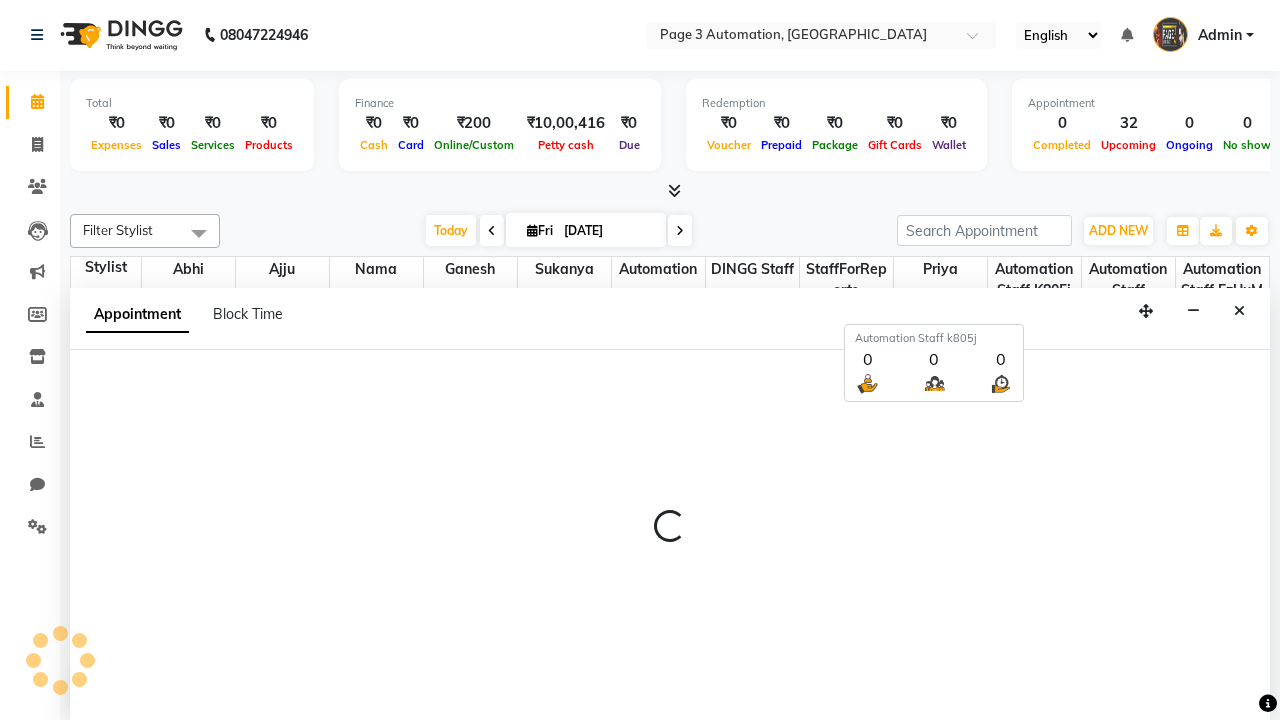 select on "tentative" 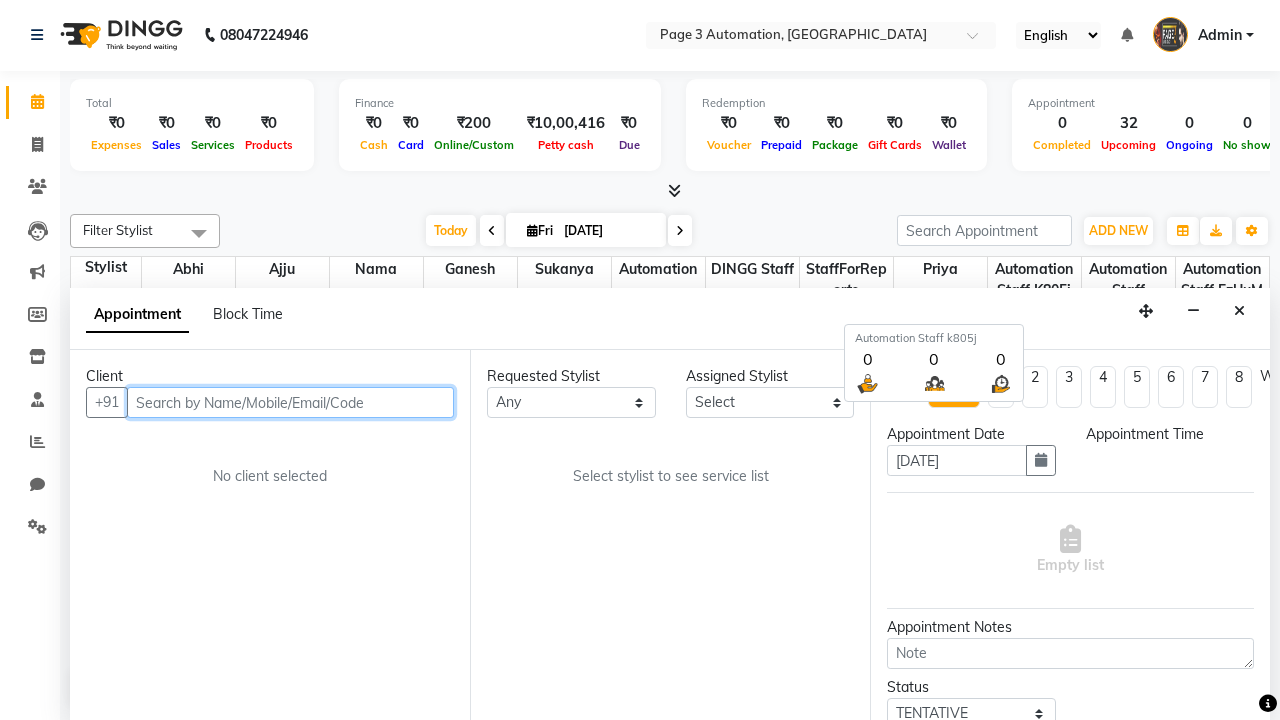 select on "600" 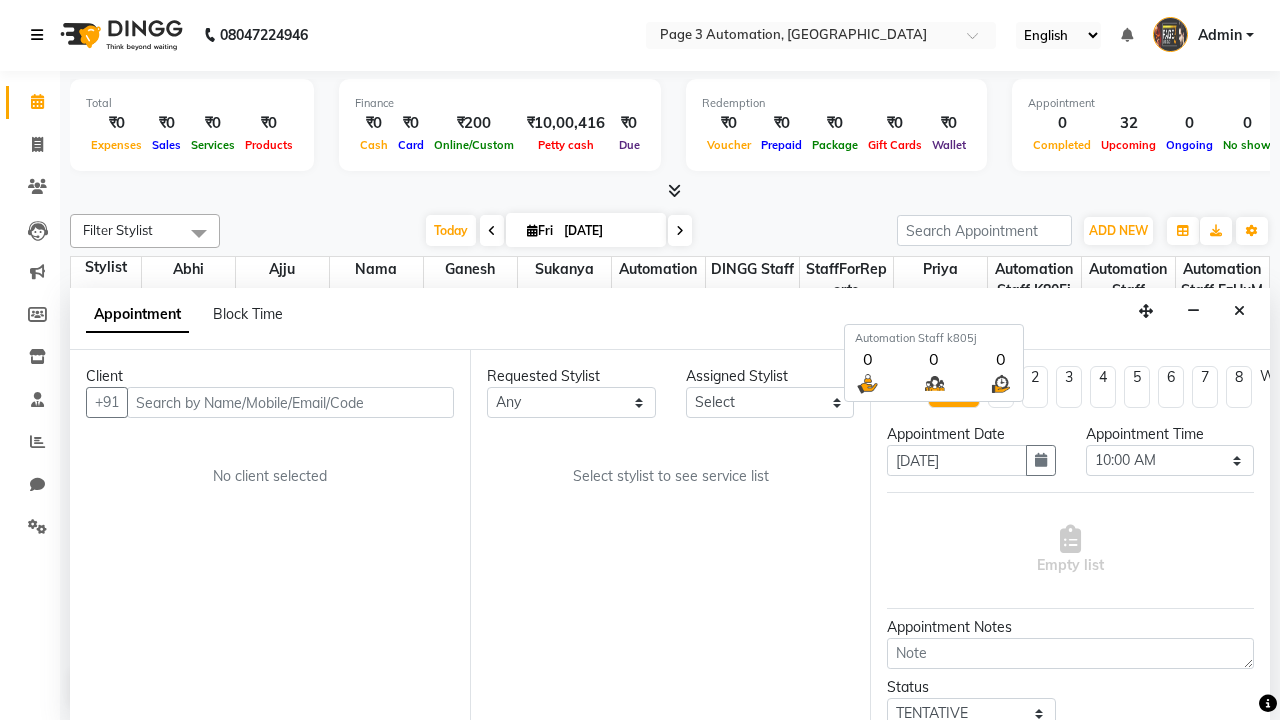 click at bounding box center (37, 35) 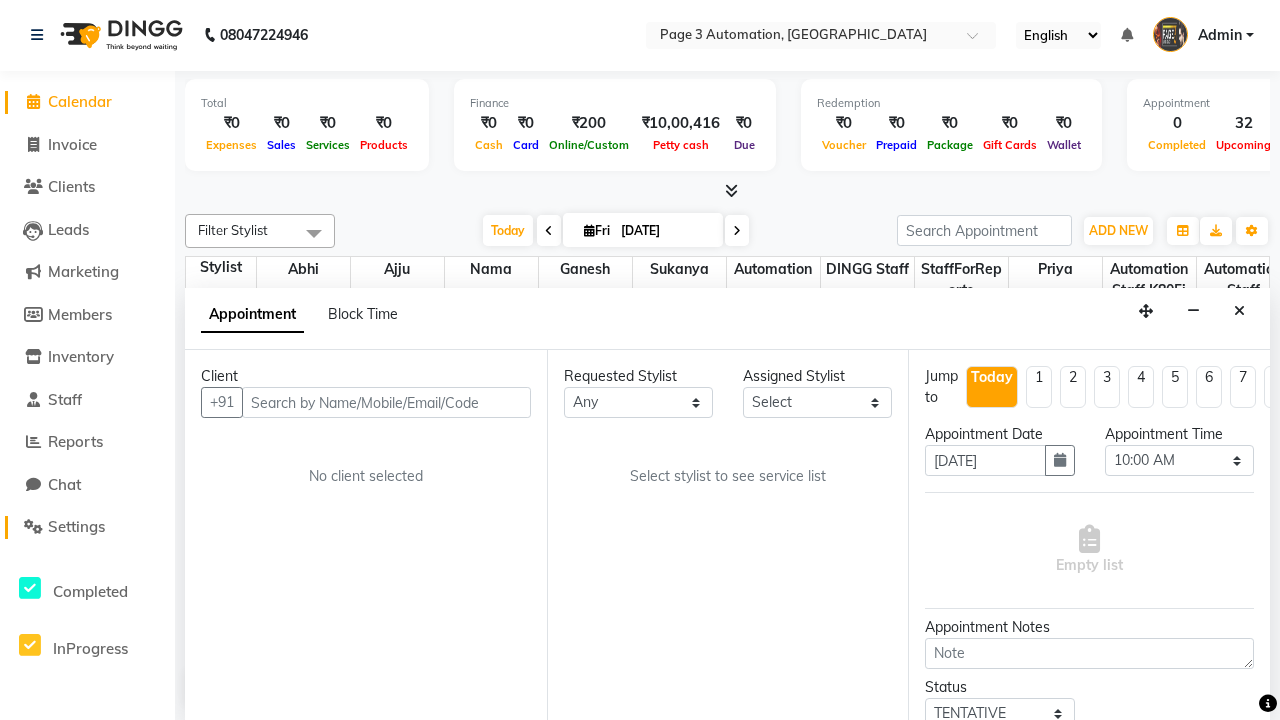click on "Settings" 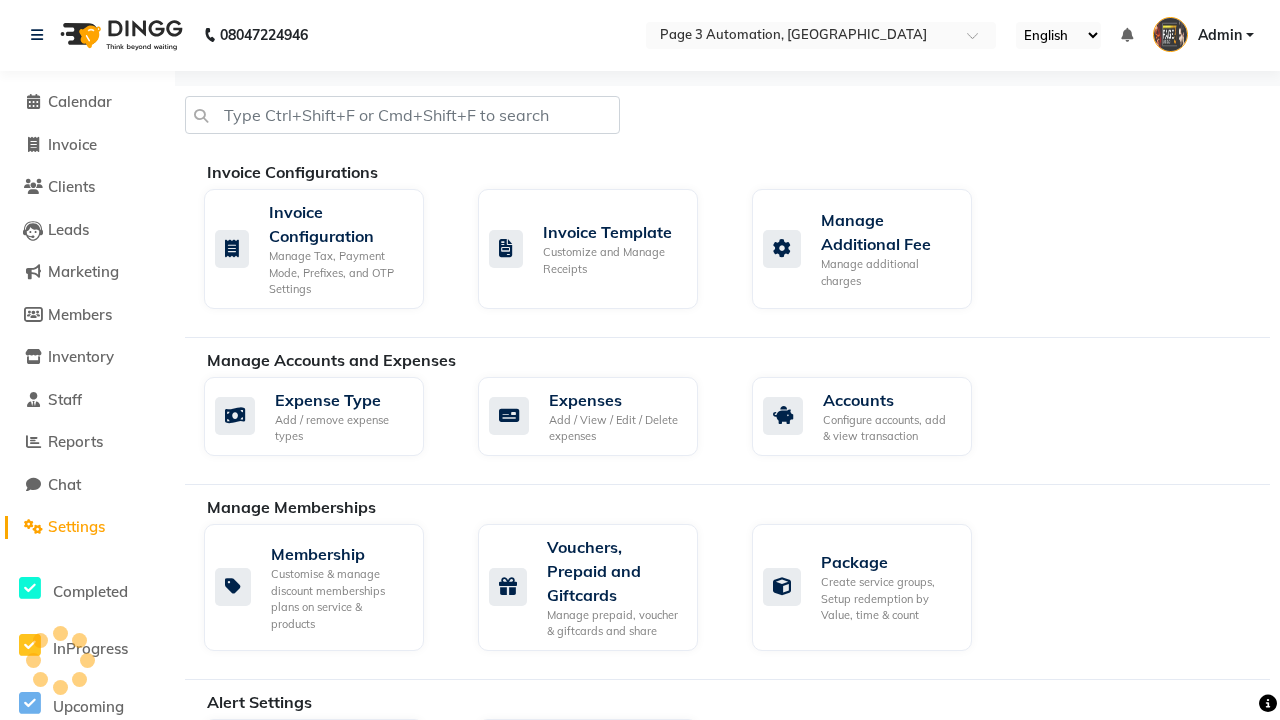 scroll, scrollTop: 0, scrollLeft: 0, axis: both 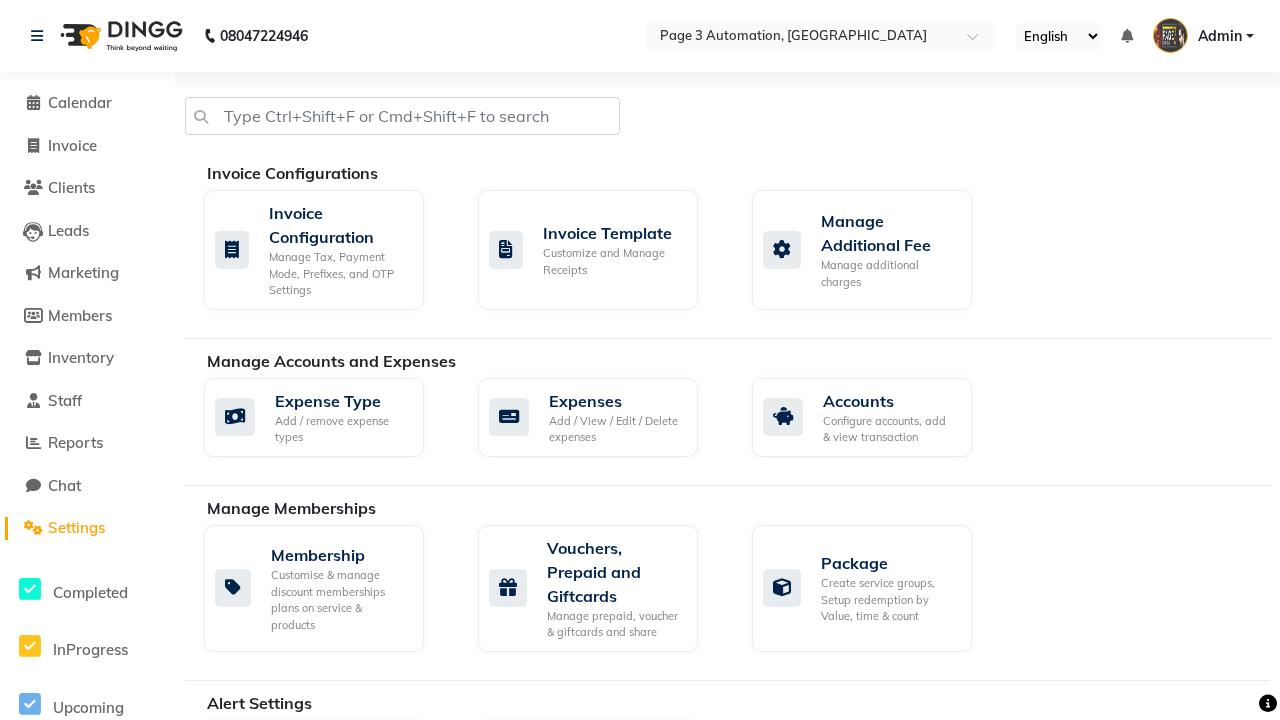 click on "Business Hours" 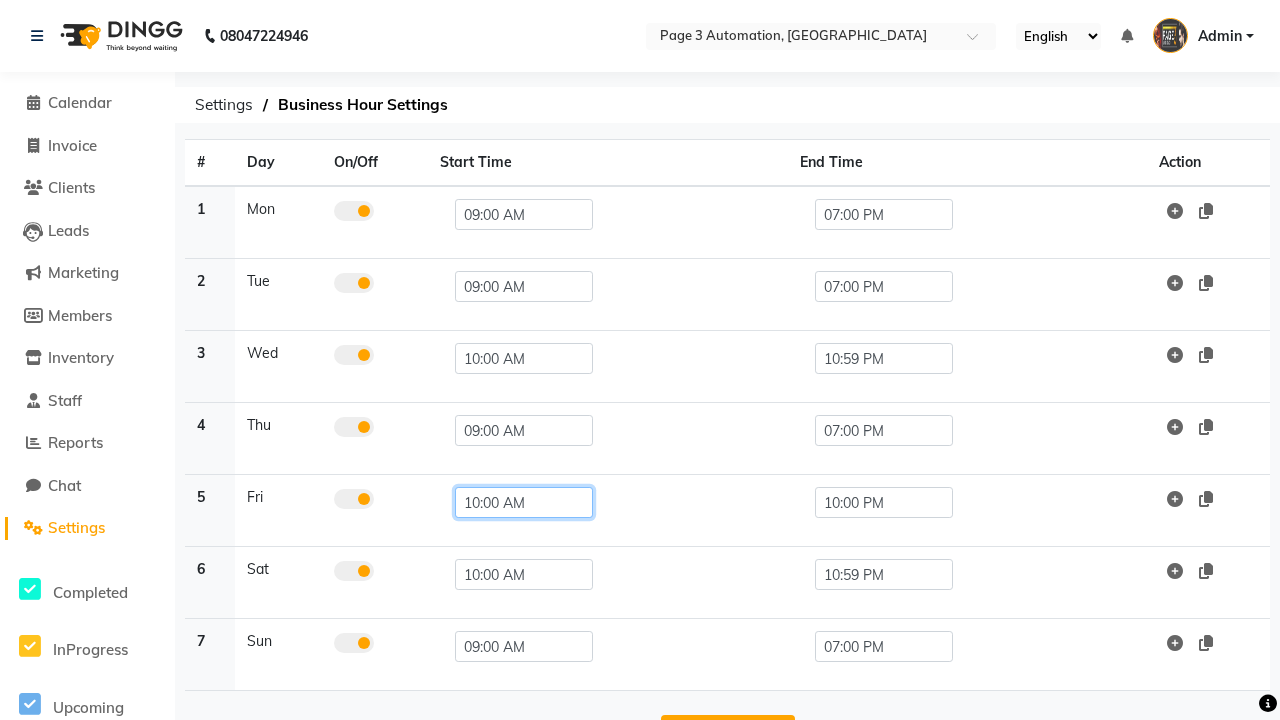 click on "10:00 AM" 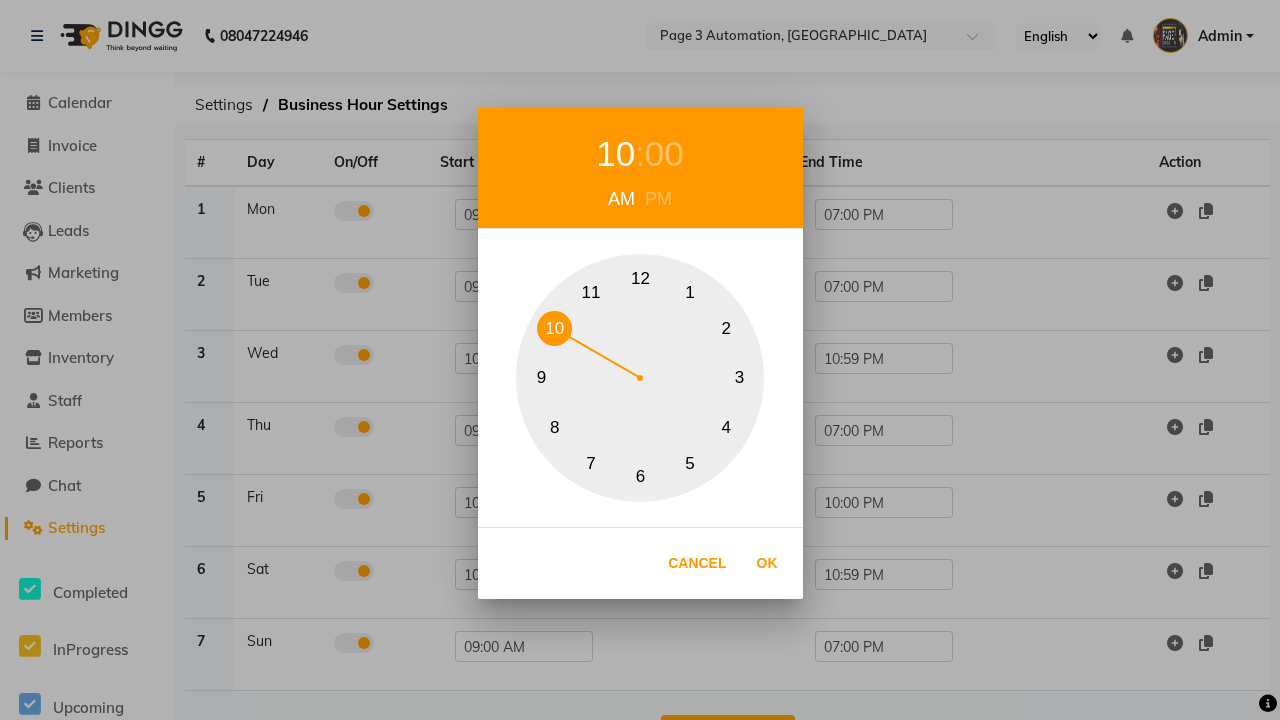 click on "00" at bounding box center (664, 154) 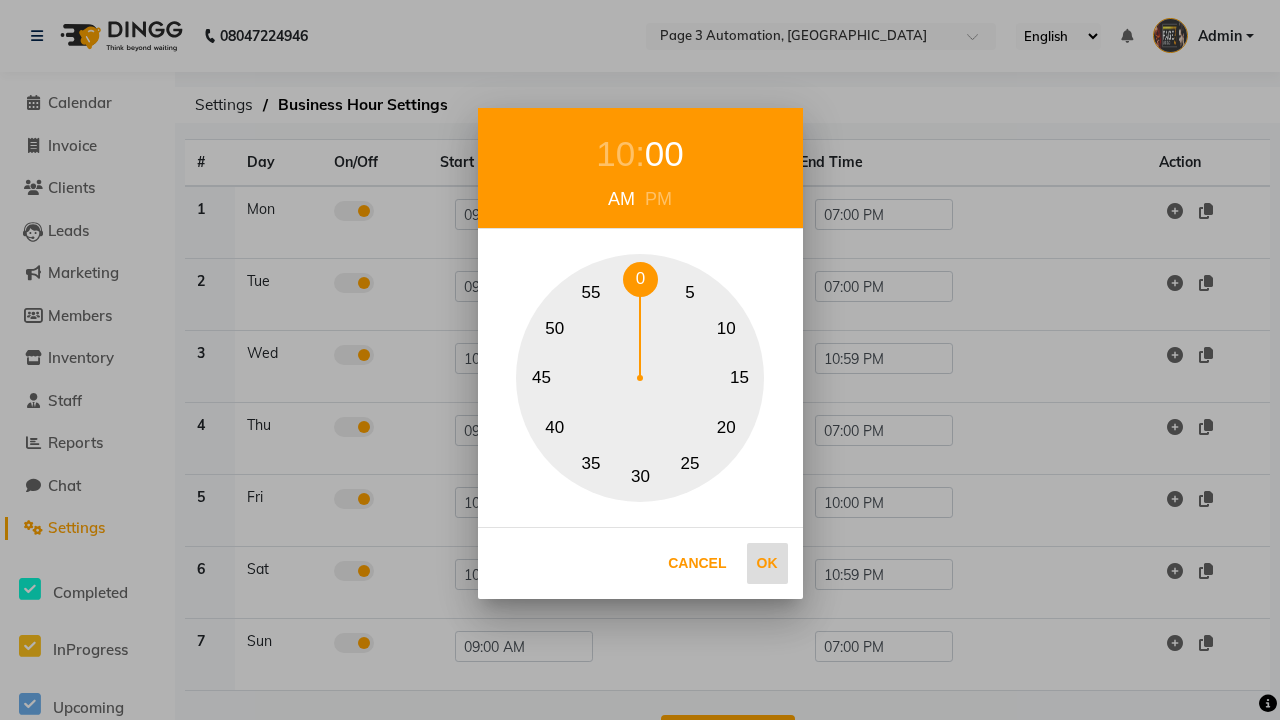 click on "0" at bounding box center (640, 279) 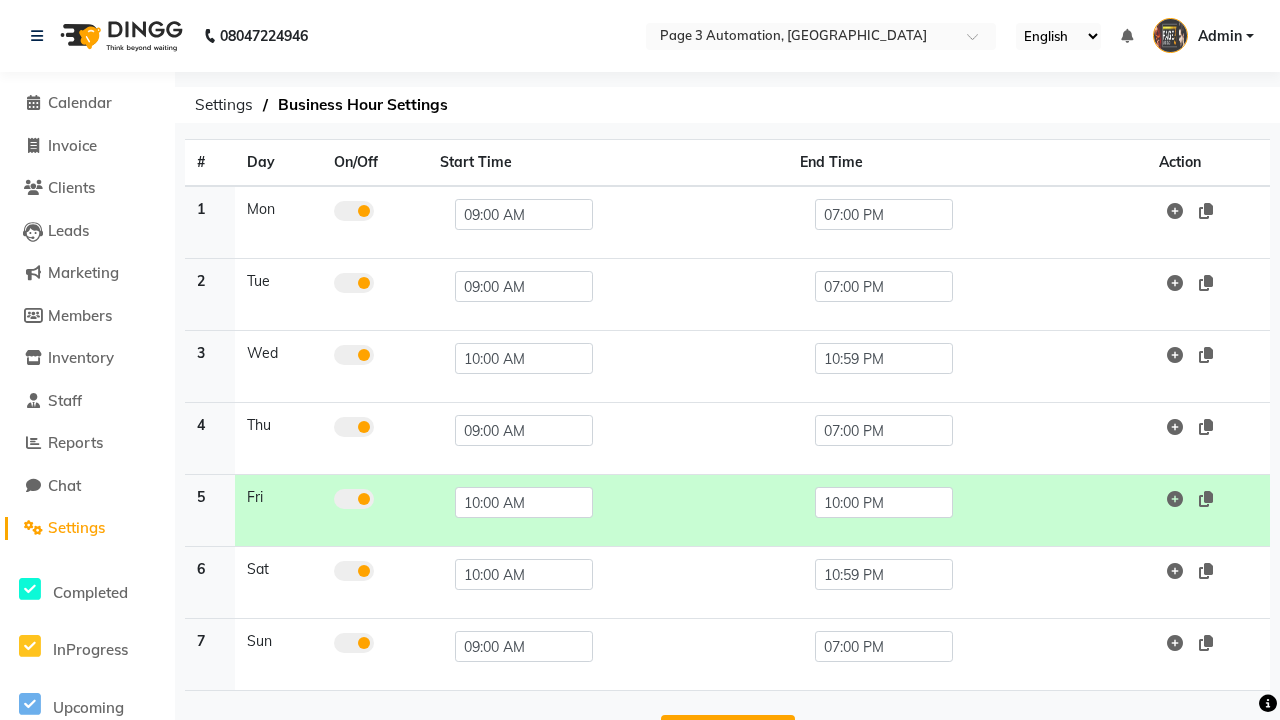 scroll, scrollTop: 63, scrollLeft: 0, axis: vertical 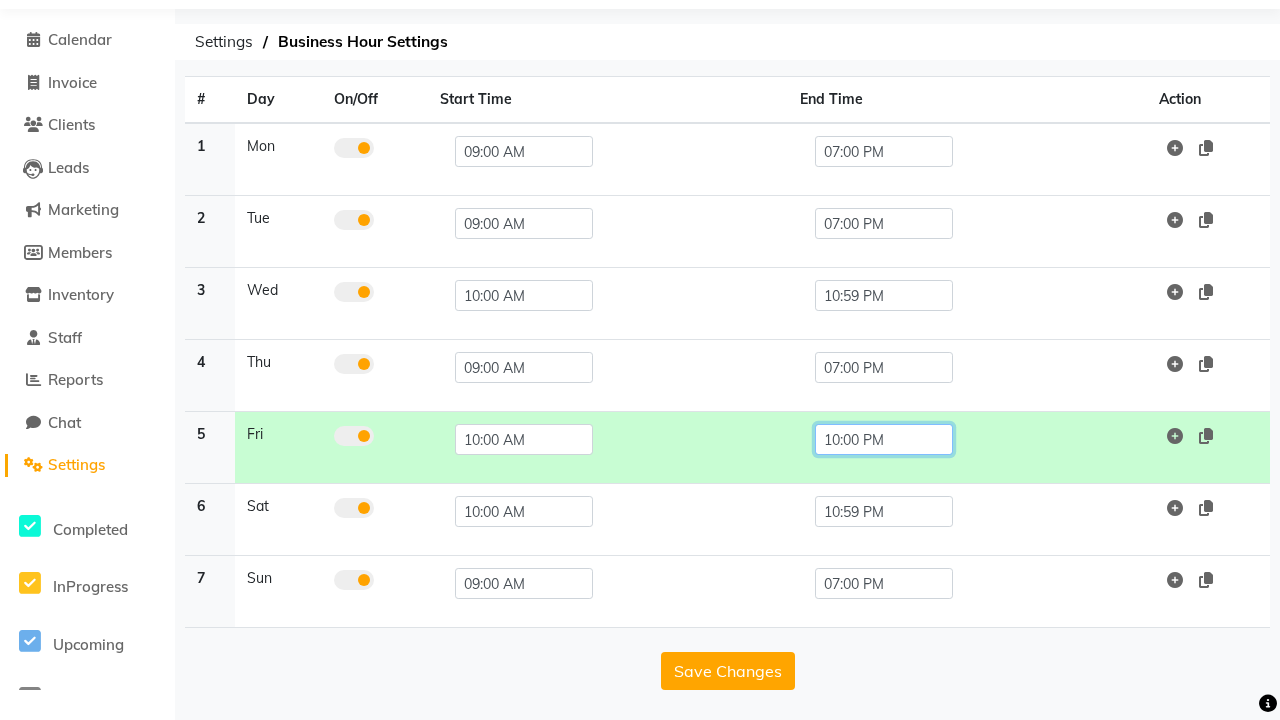 click on "10:00 PM" 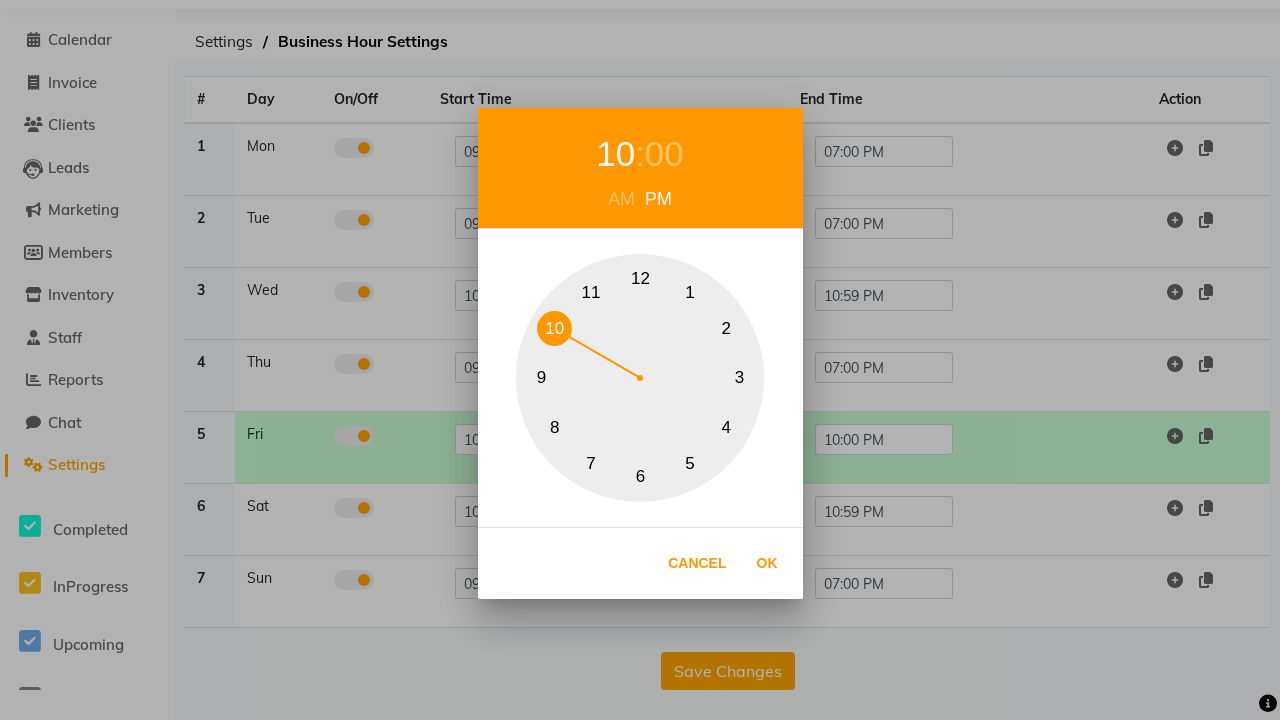 click on "7" at bounding box center (591, 463) 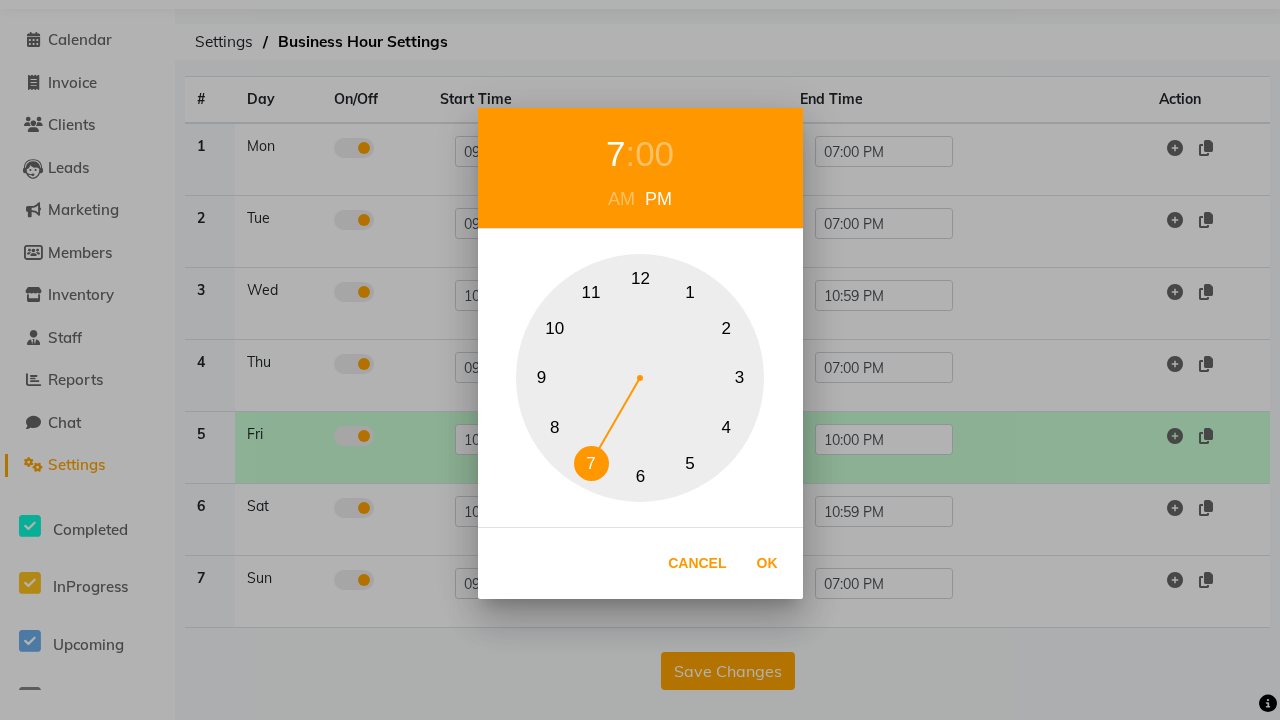 click on "00" at bounding box center [654, 154] 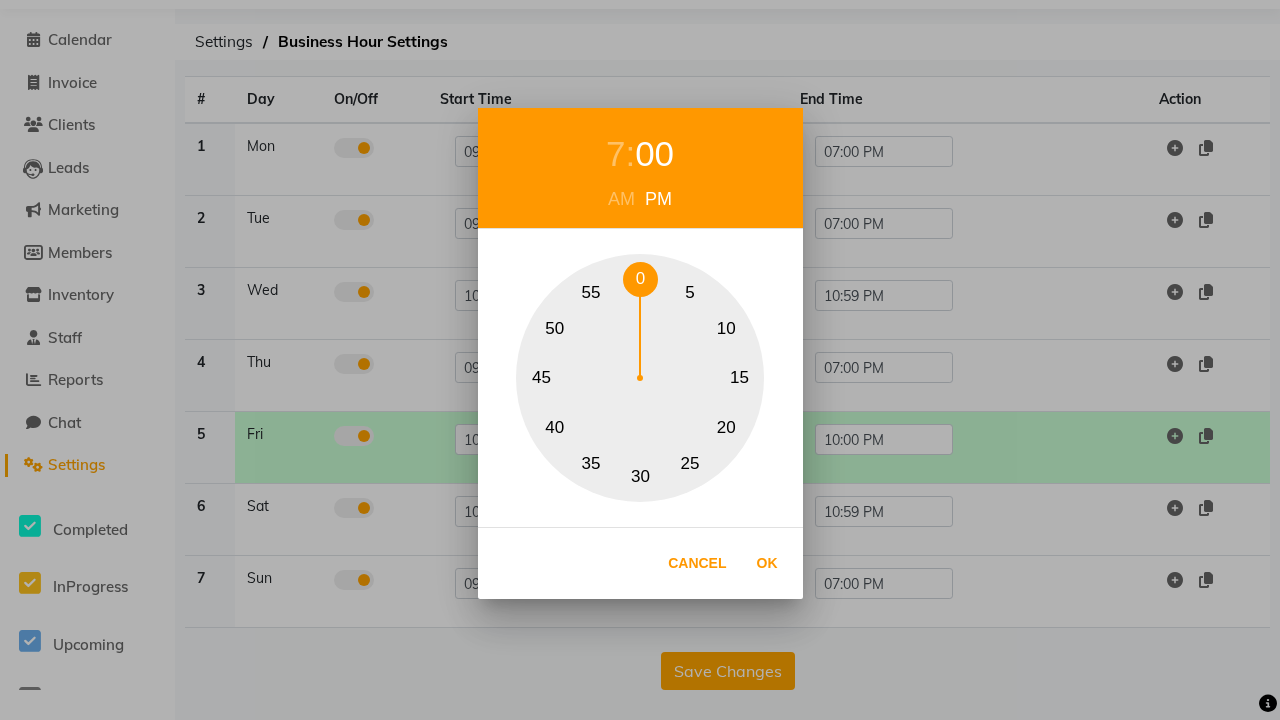click on "0" at bounding box center (640, 279) 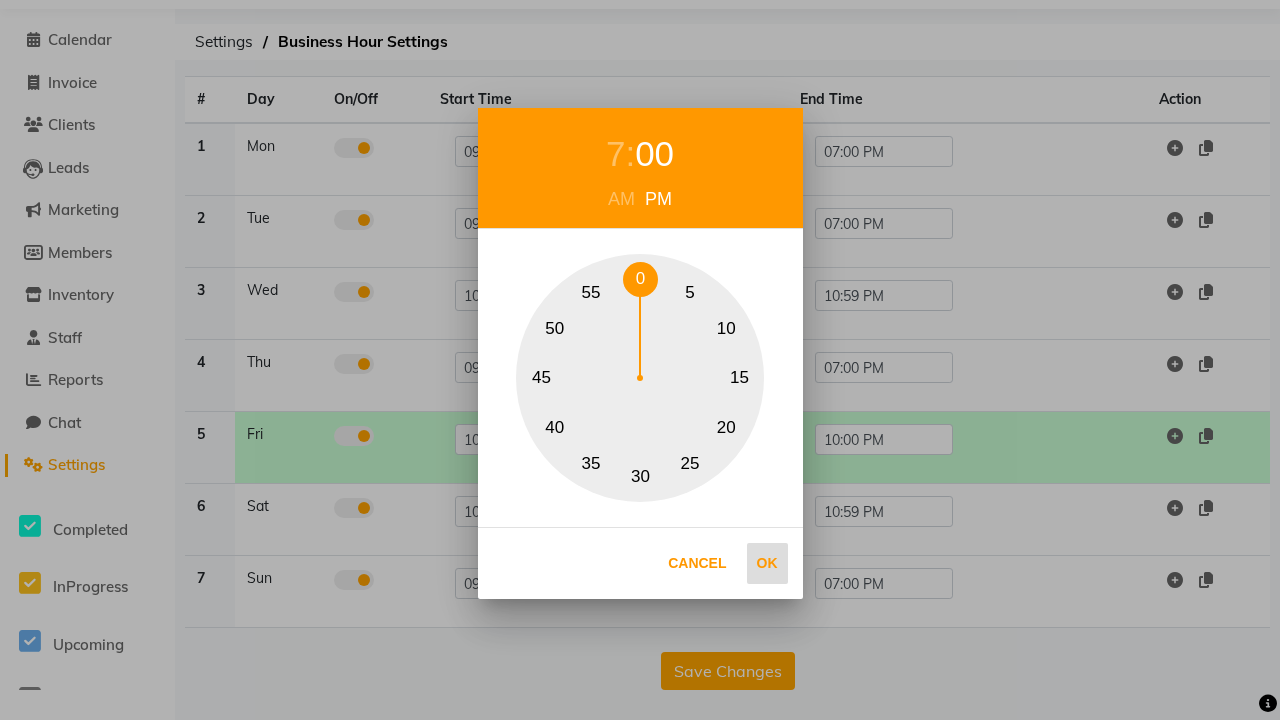 click on "Ok" at bounding box center (767, 563) 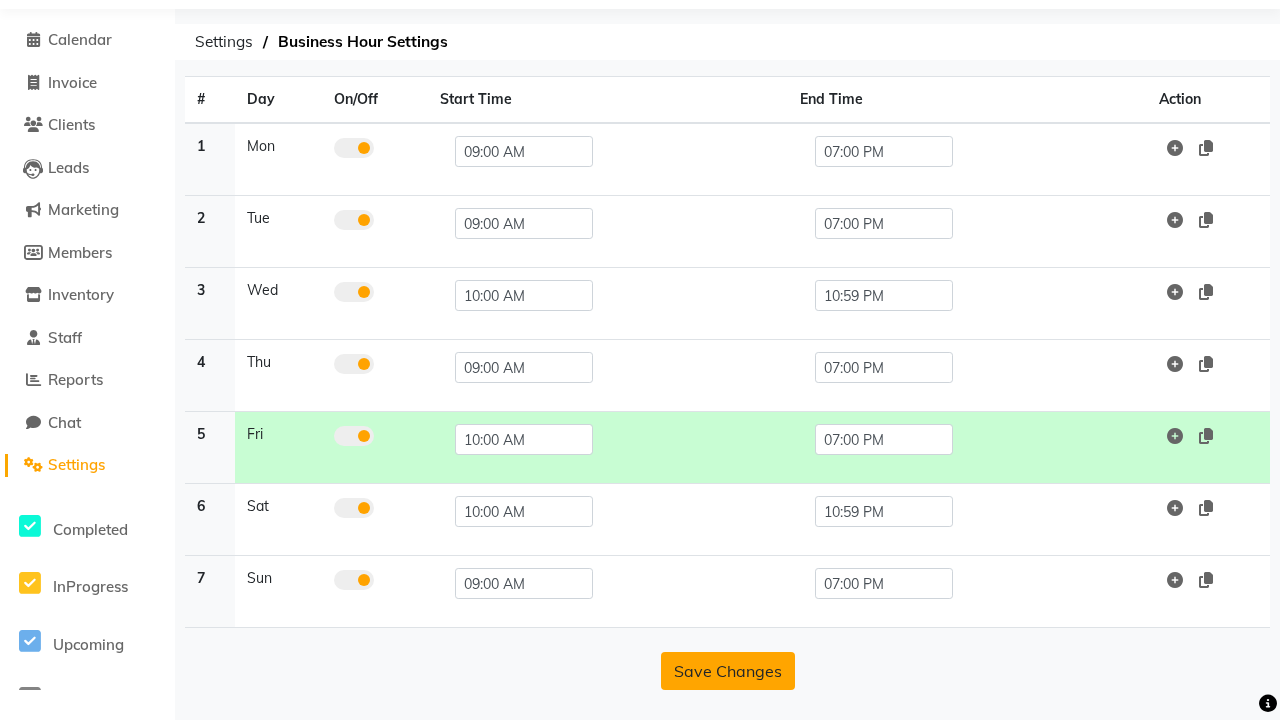 click on "Save Changes" 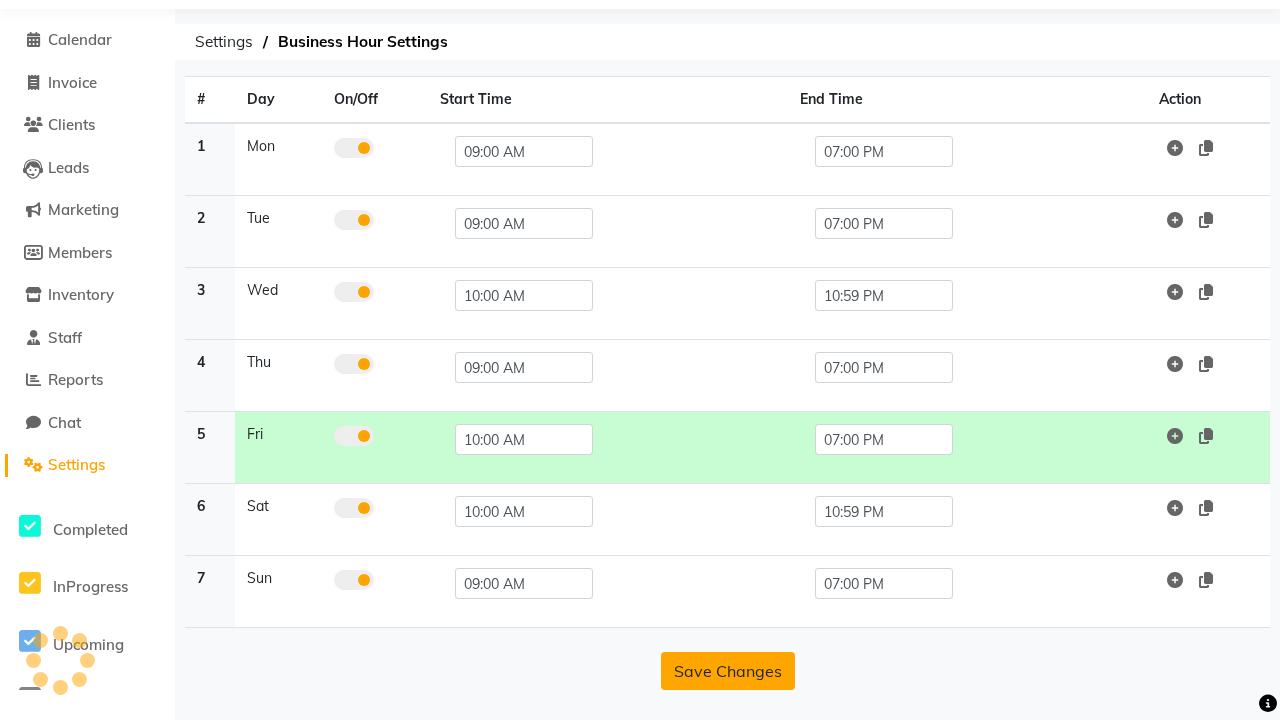scroll, scrollTop: 33, scrollLeft: 0, axis: vertical 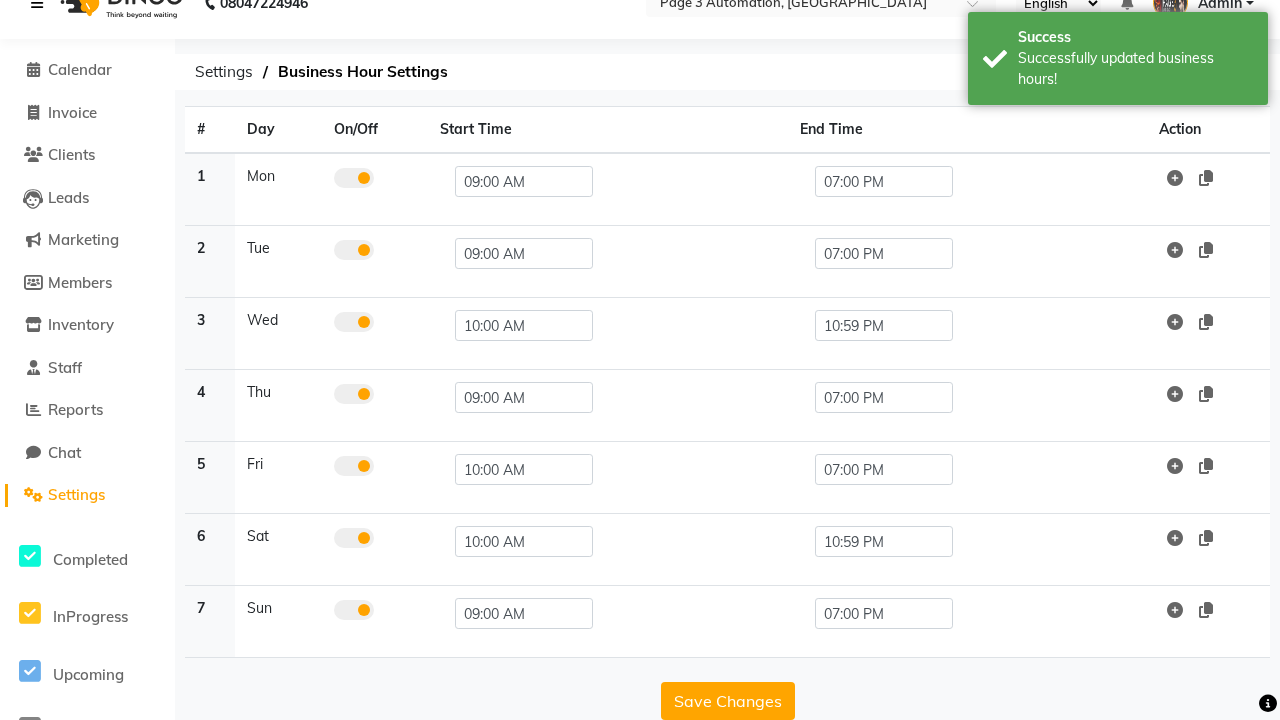 click at bounding box center [37, 3] 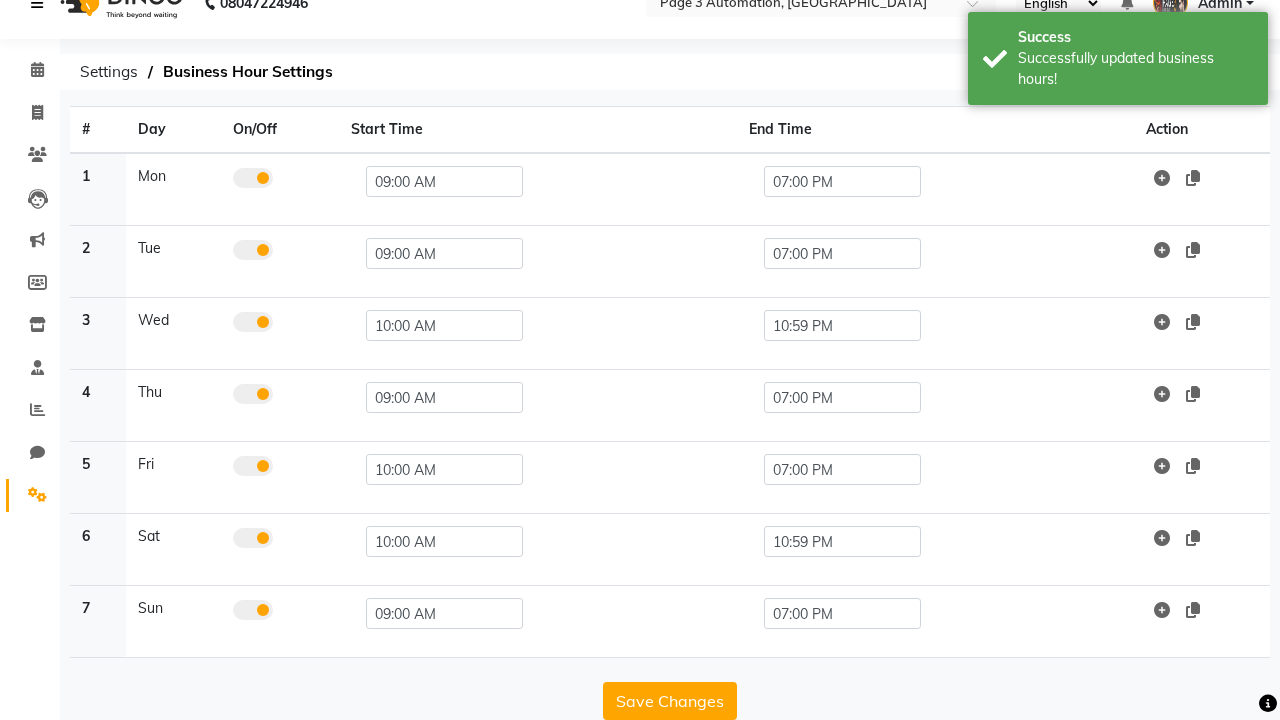 scroll, scrollTop: 8, scrollLeft: 0, axis: vertical 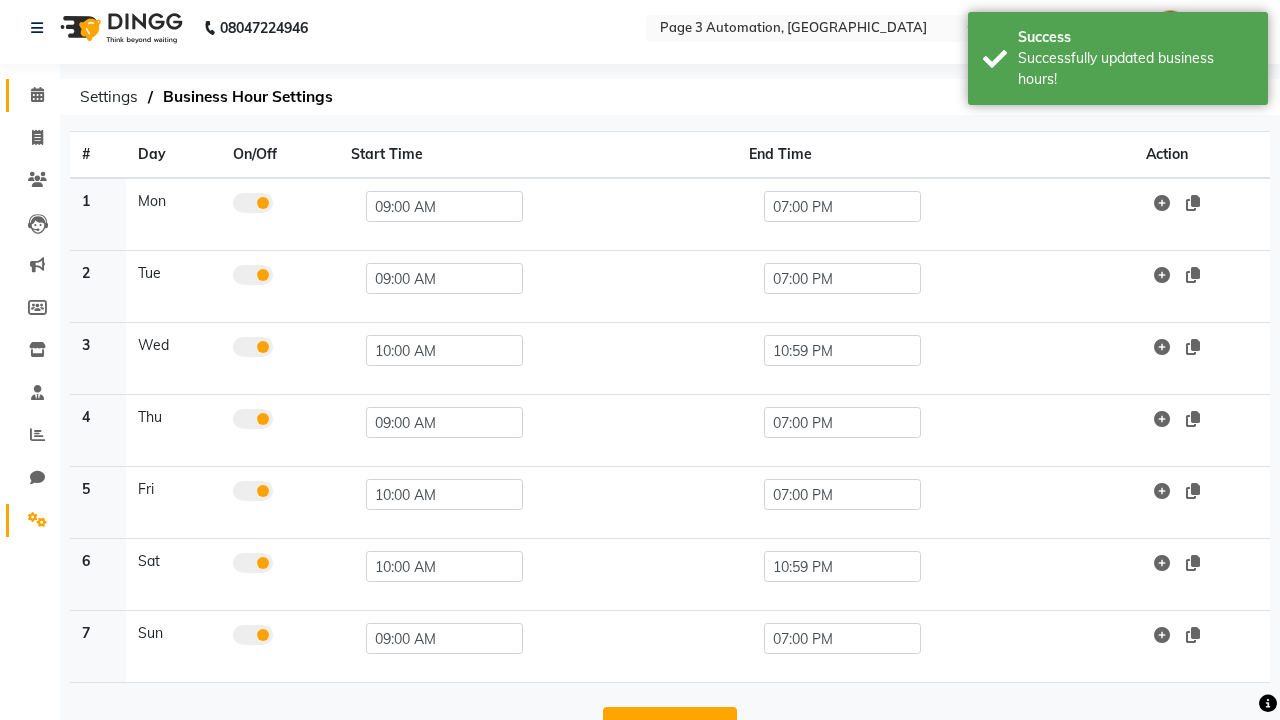 click 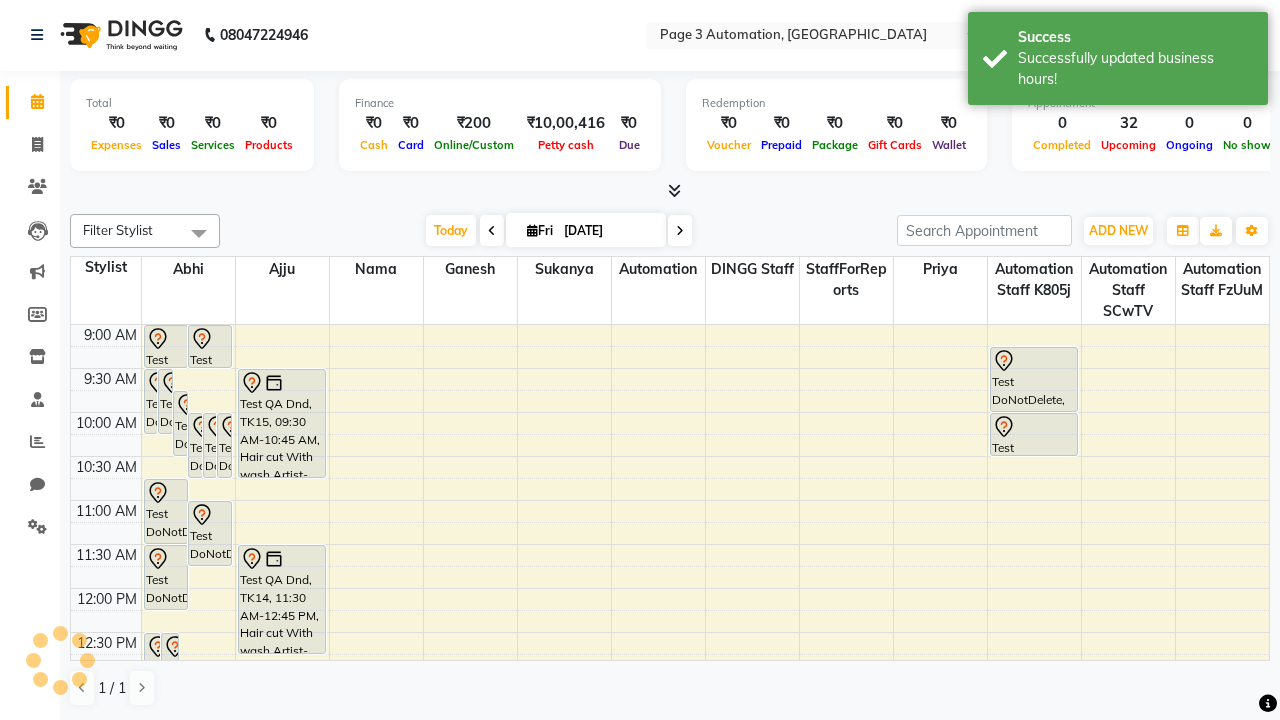 scroll, scrollTop: 0, scrollLeft: 0, axis: both 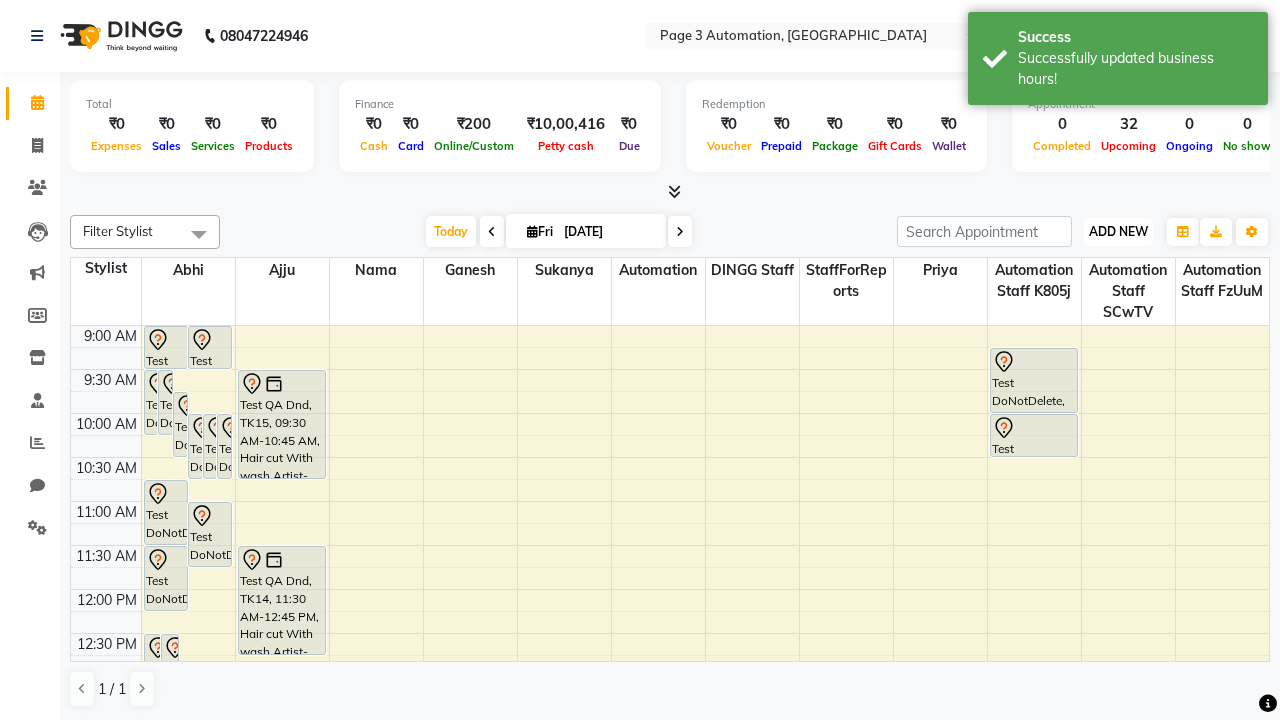 click on "ADD NEW" at bounding box center [1118, 231] 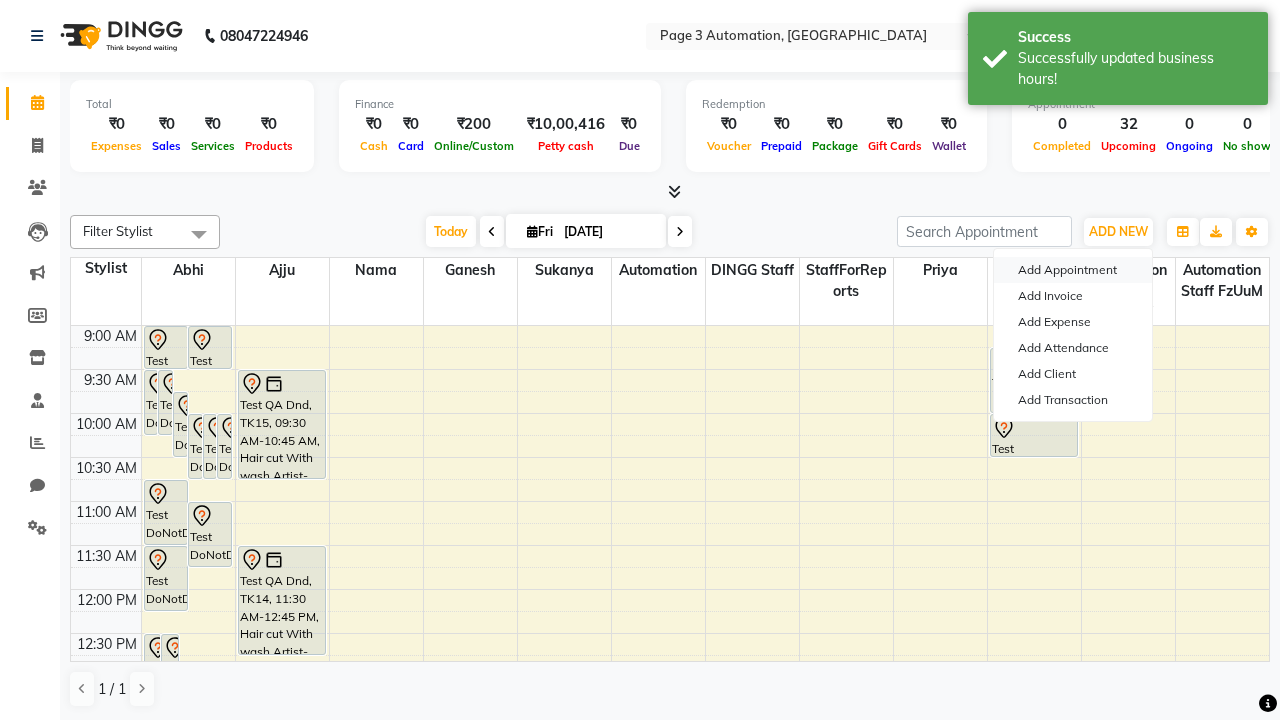 click on "Add Appointment" at bounding box center [1073, 270] 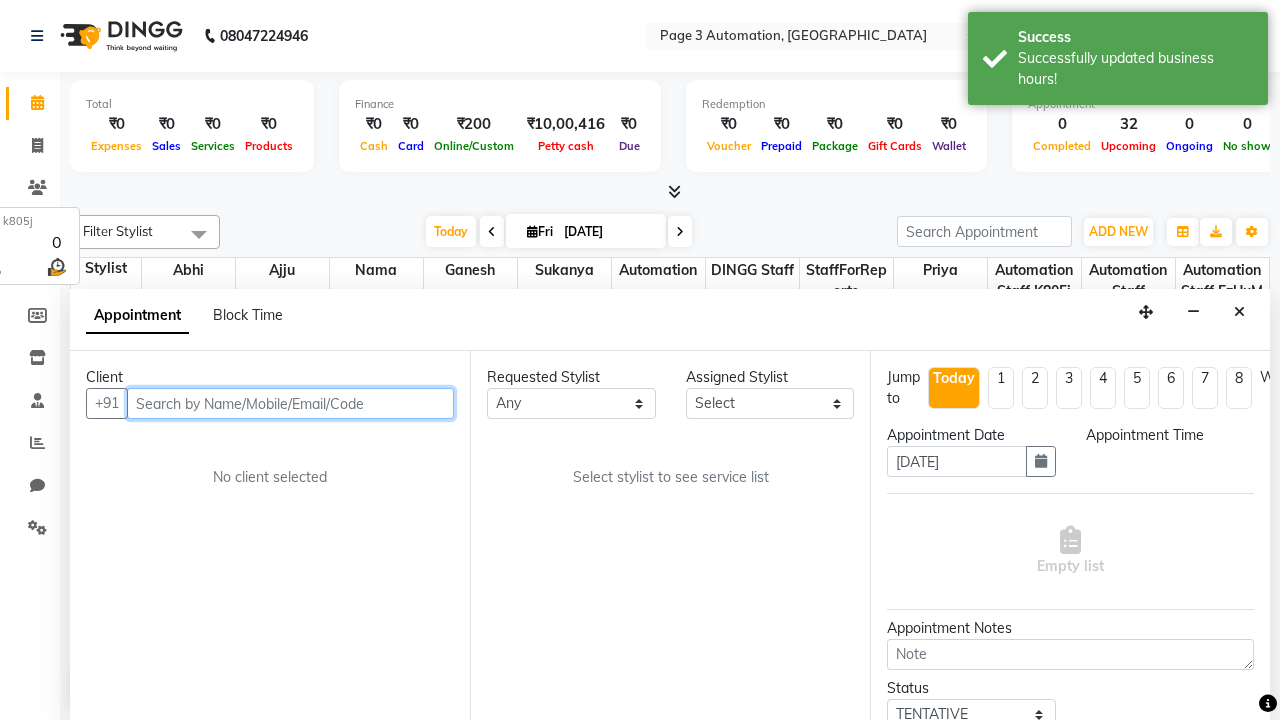 select on "600" 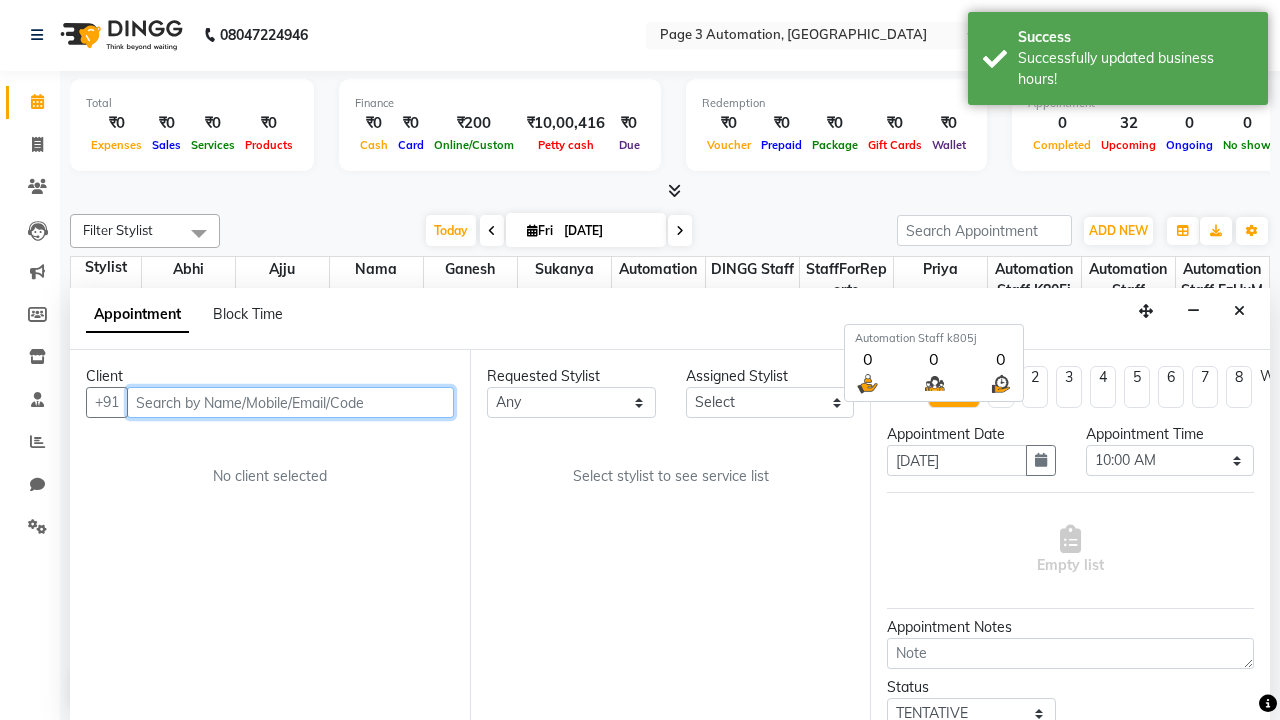 scroll, scrollTop: 0, scrollLeft: 0, axis: both 